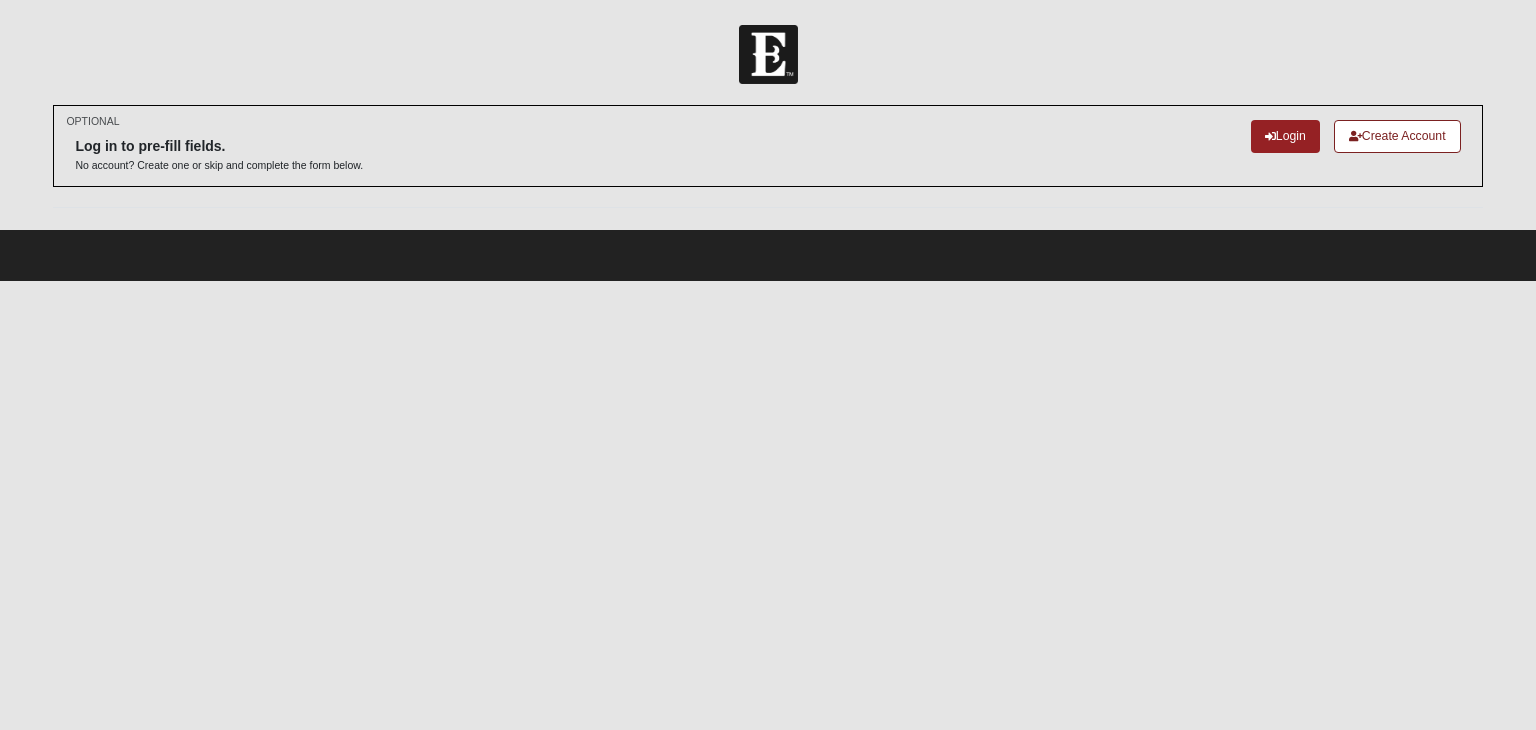 scroll, scrollTop: 0, scrollLeft: 0, axis: both 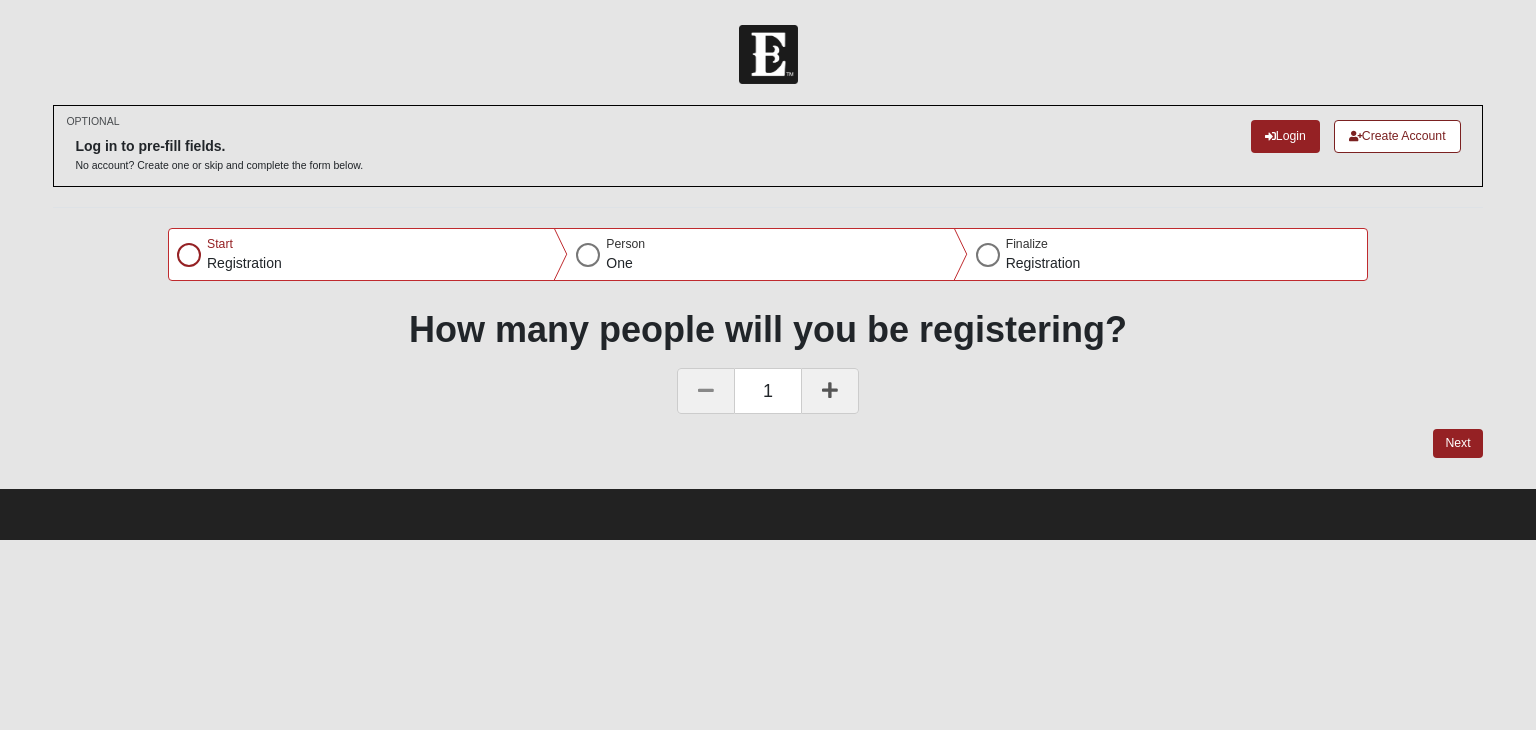 click at bounding box center (830, 390) 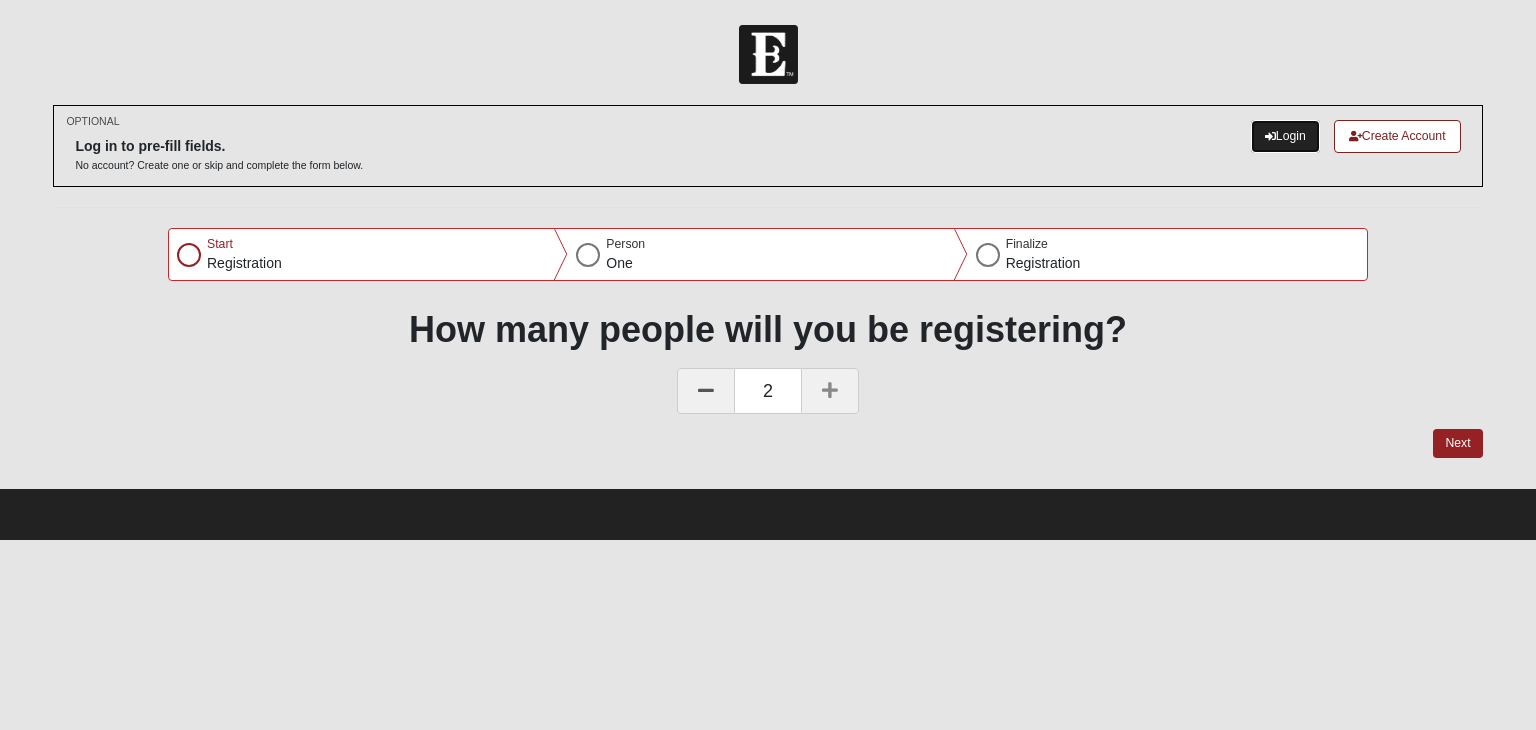 click on "Login" at bounding box center (1285, 136) 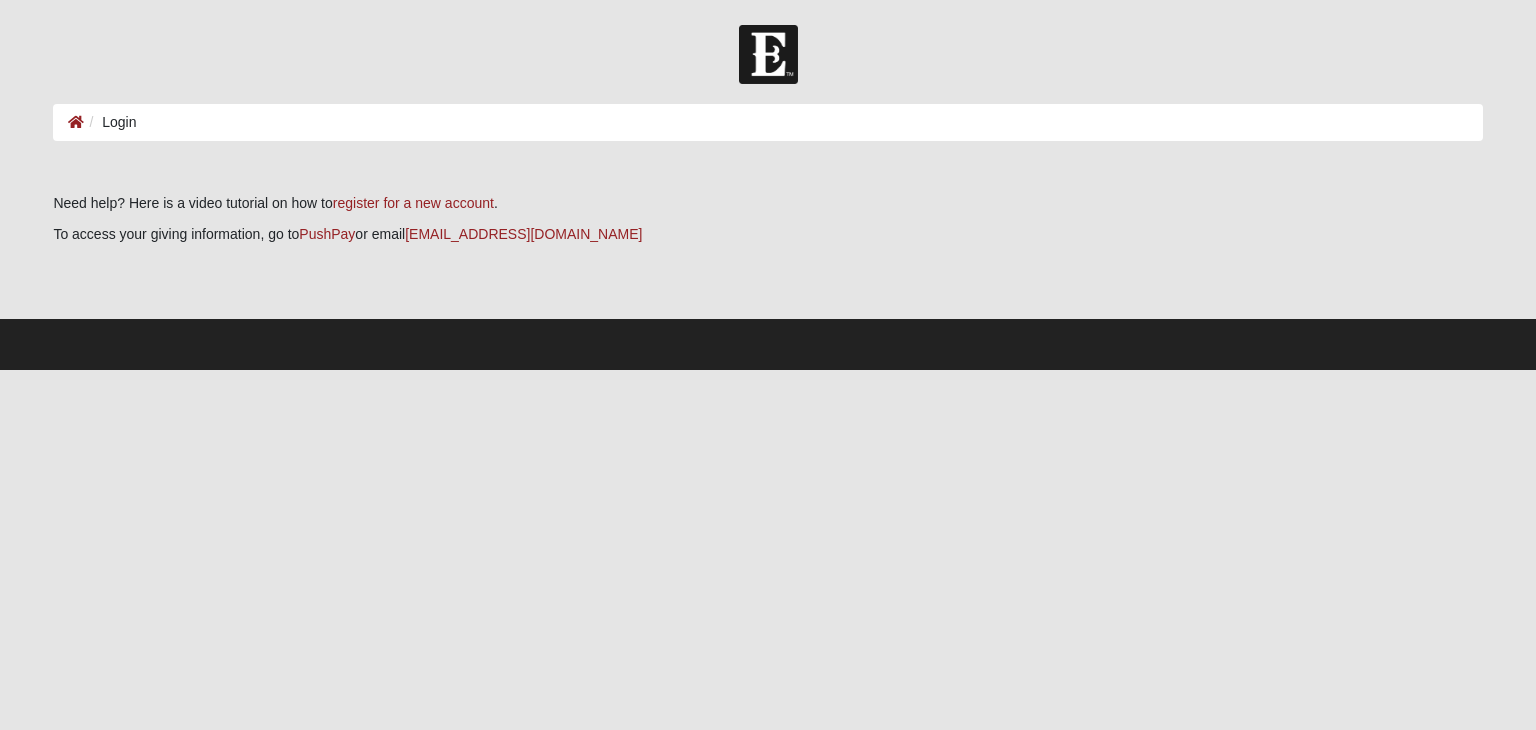 scroll, scrollTop: 0, scrollLeft: 0, axis: both 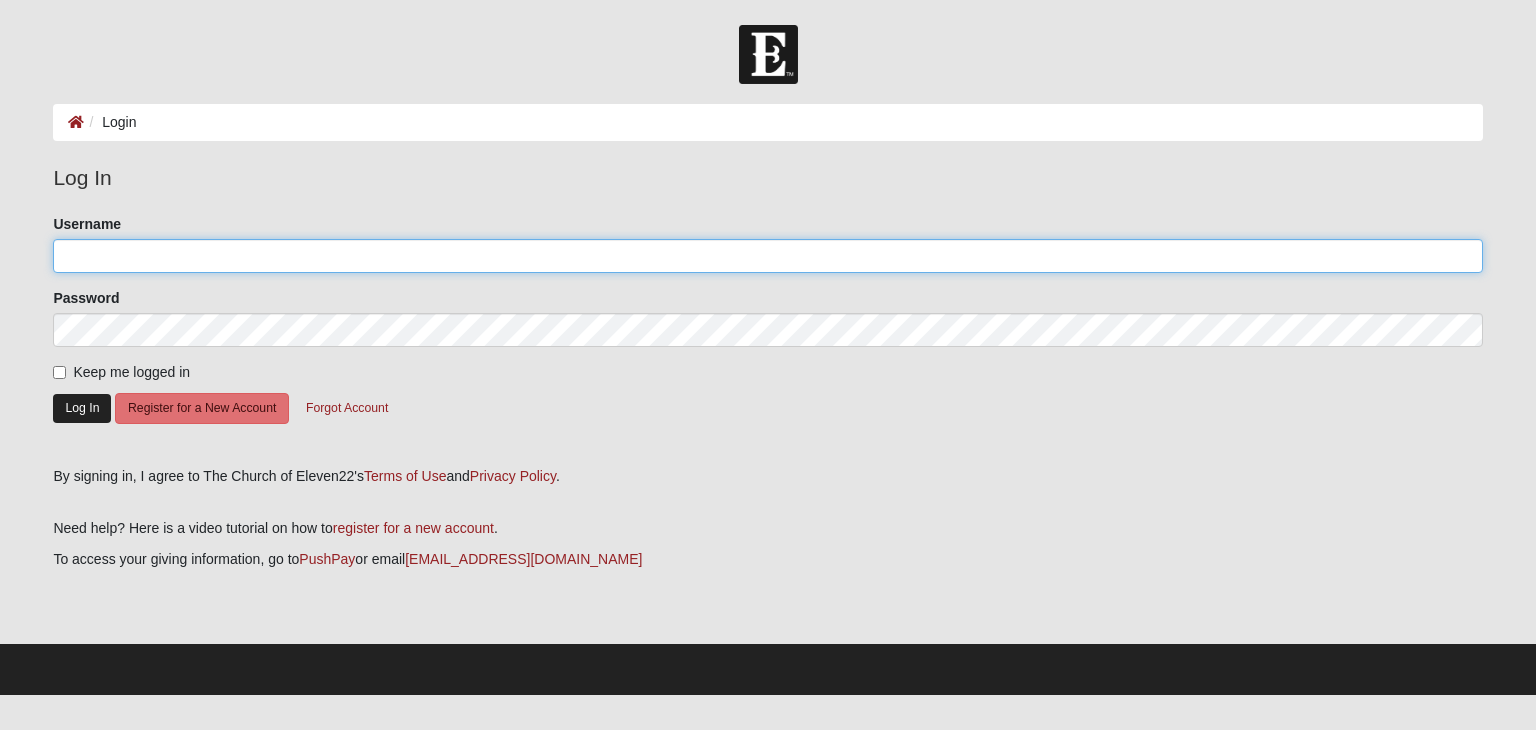 type on "Msayre" 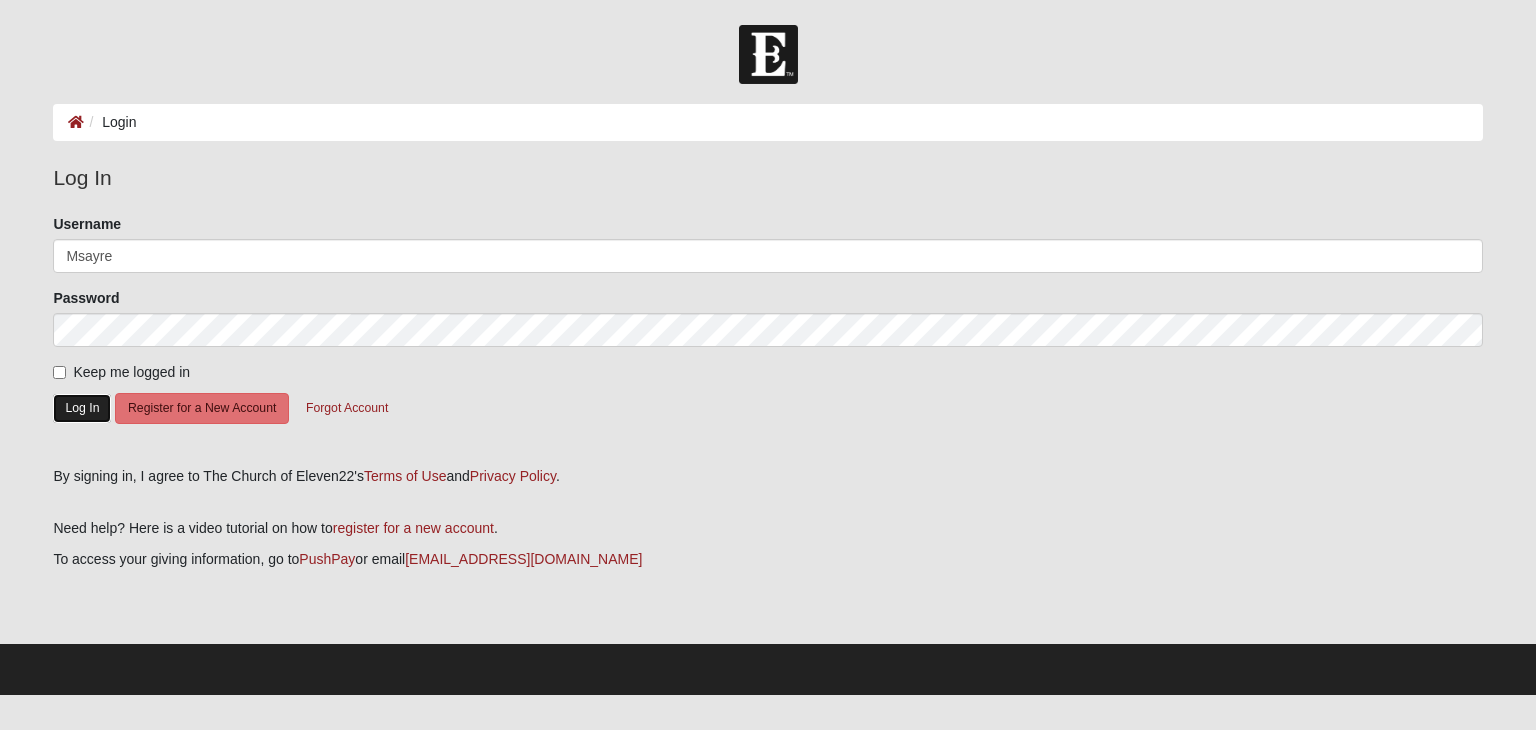 click on "Log In" 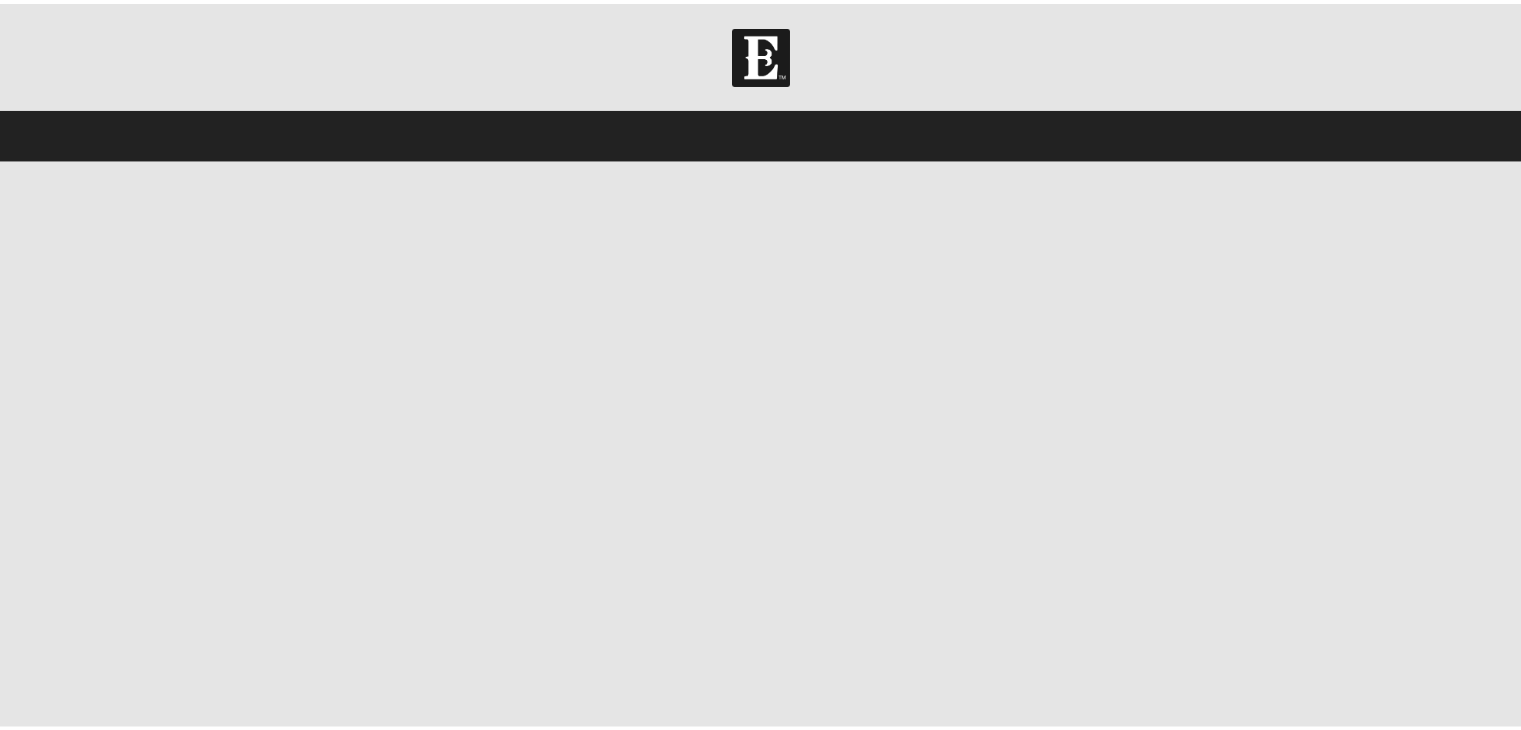 scroll, scrollTop: 0, scrollLeft: 0, axis: both 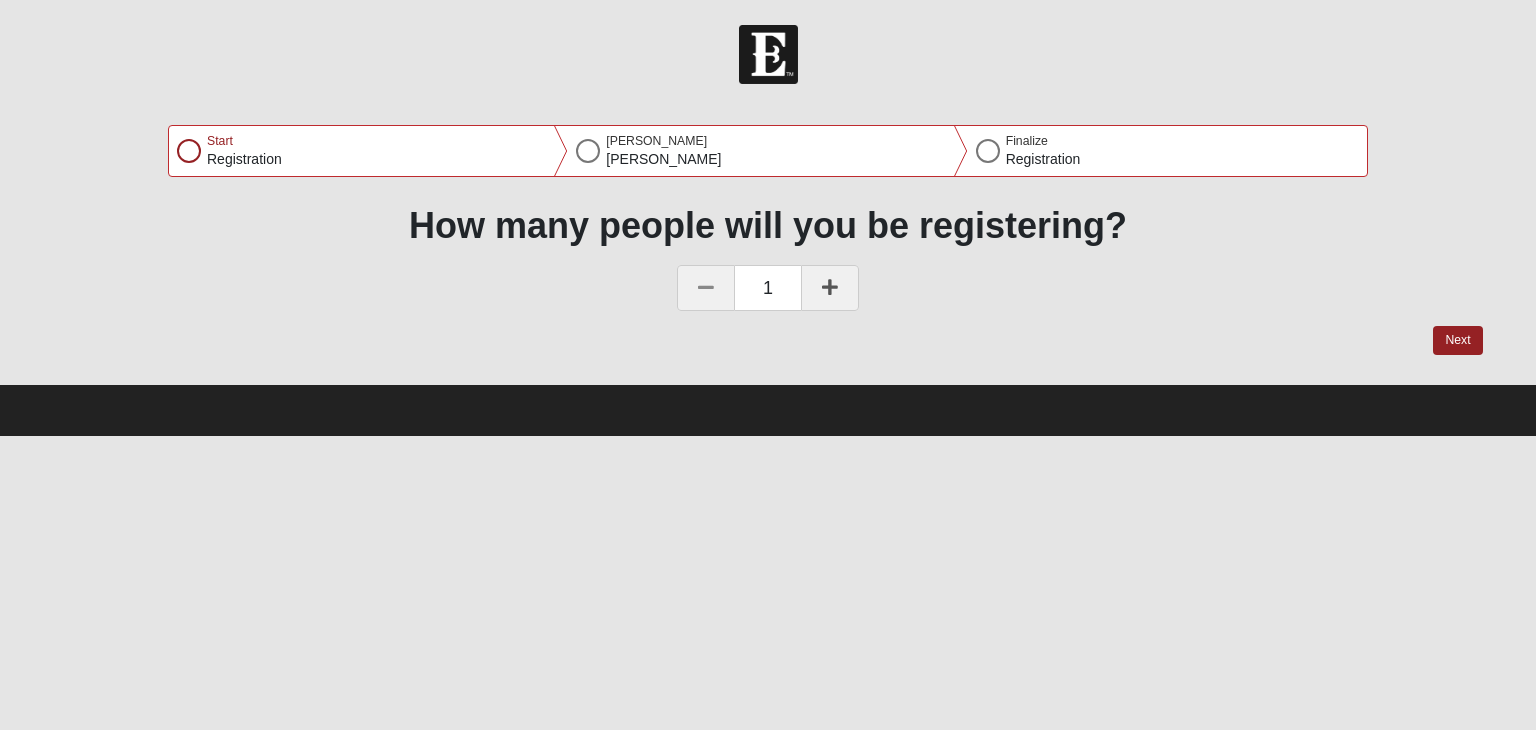 click at bounding box center (189, 151) 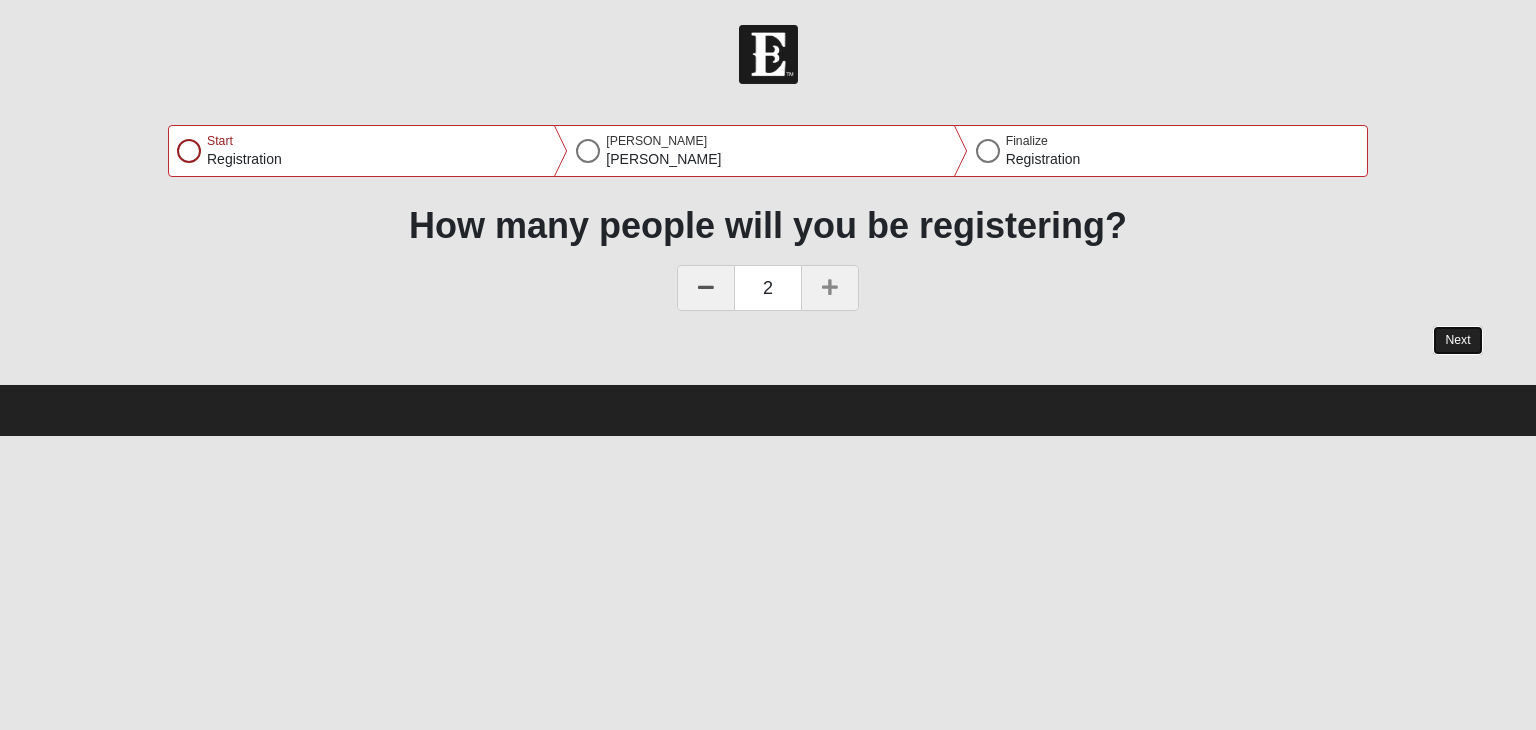 click on "Next" at bounding box center [1457, 340] 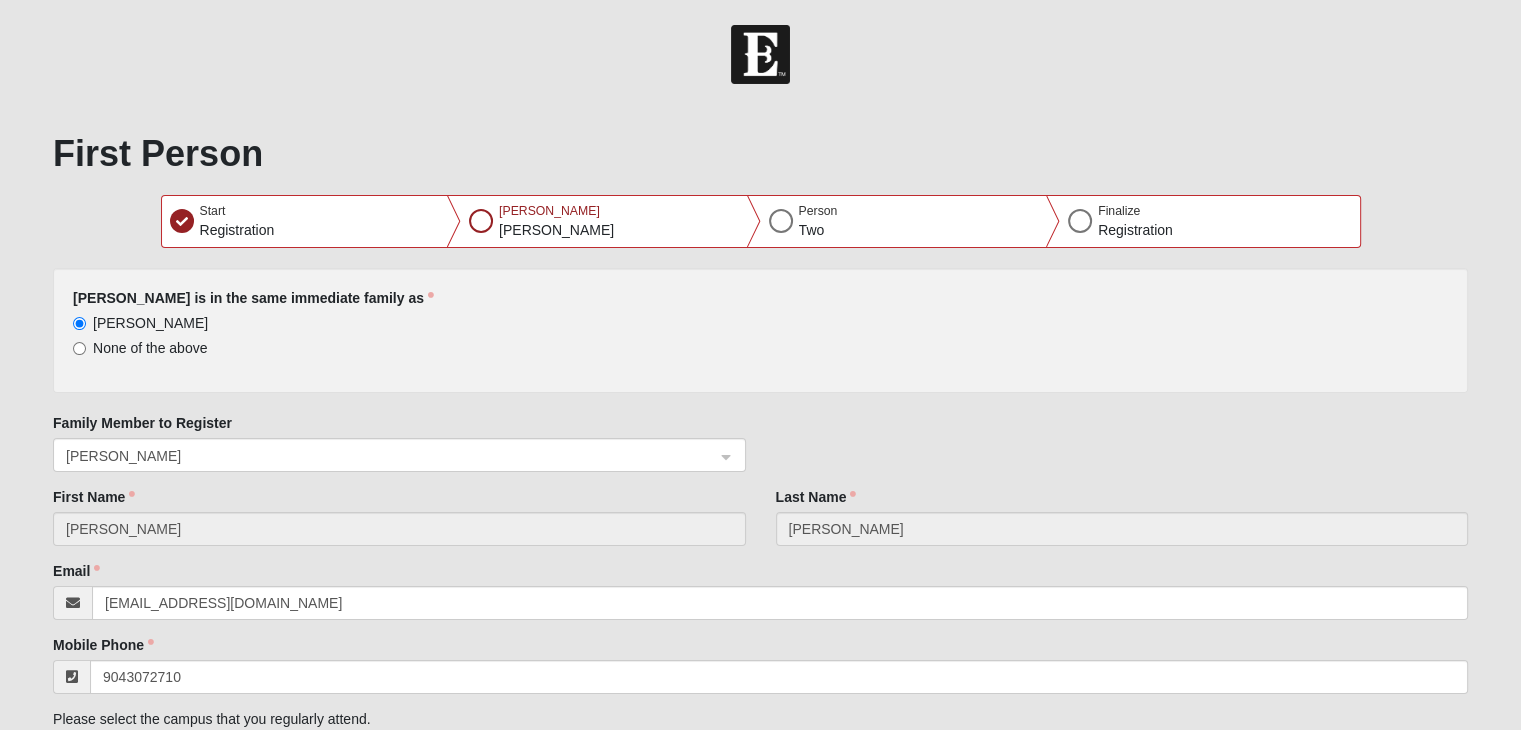 type on "(904) 307-2710" 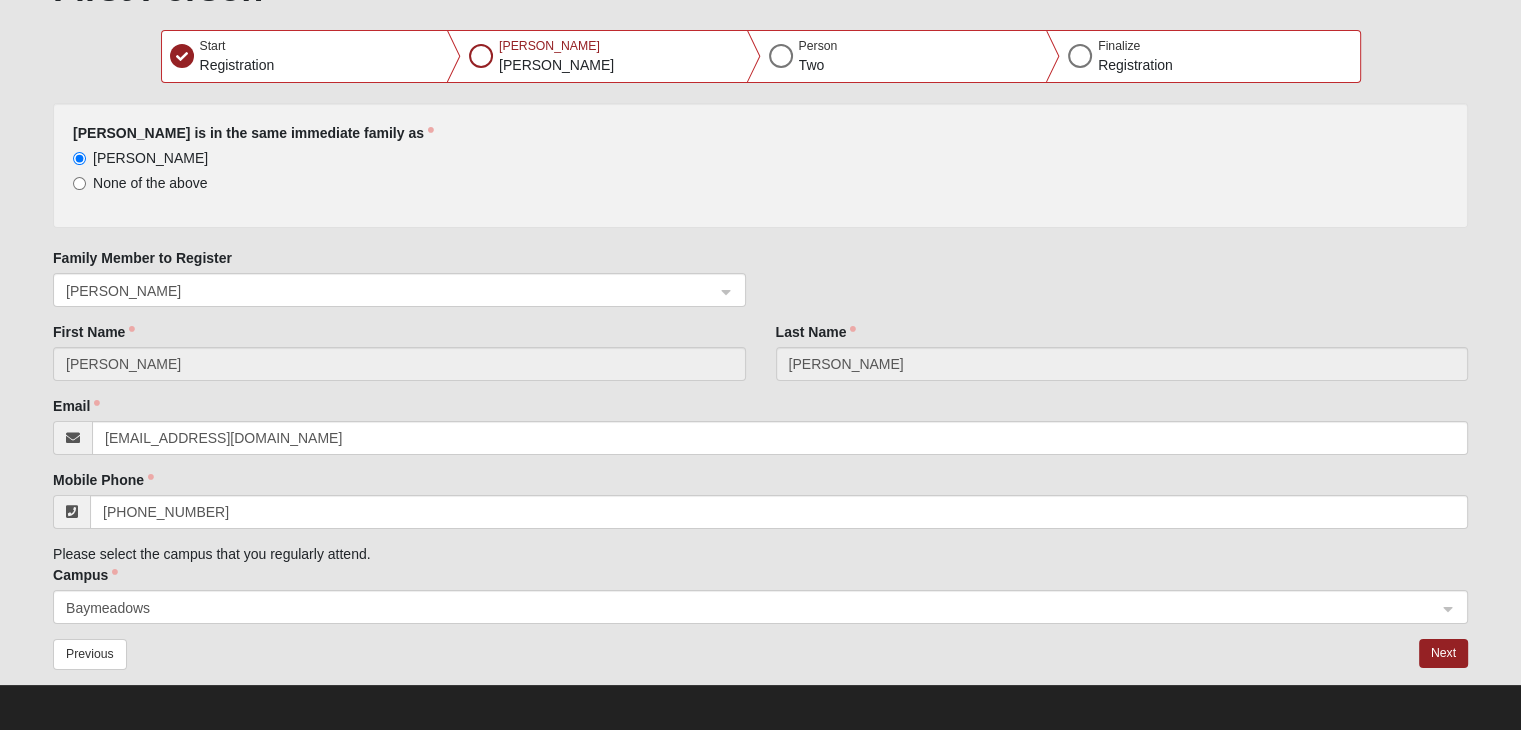 scroll, scrollTop: 170, scrollLeft: 0, axis: vertical 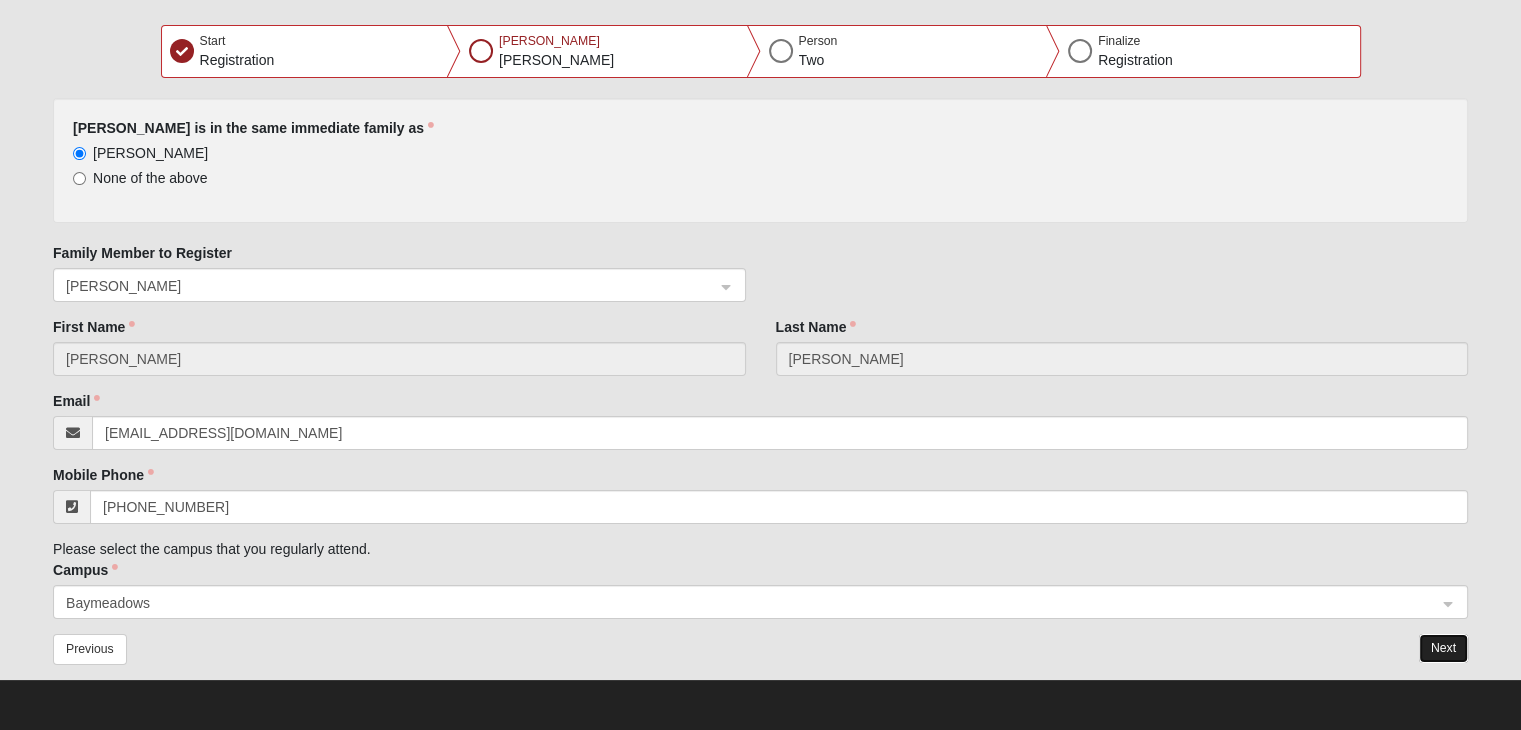 click on "Next" at bounding box center [1443, 648] 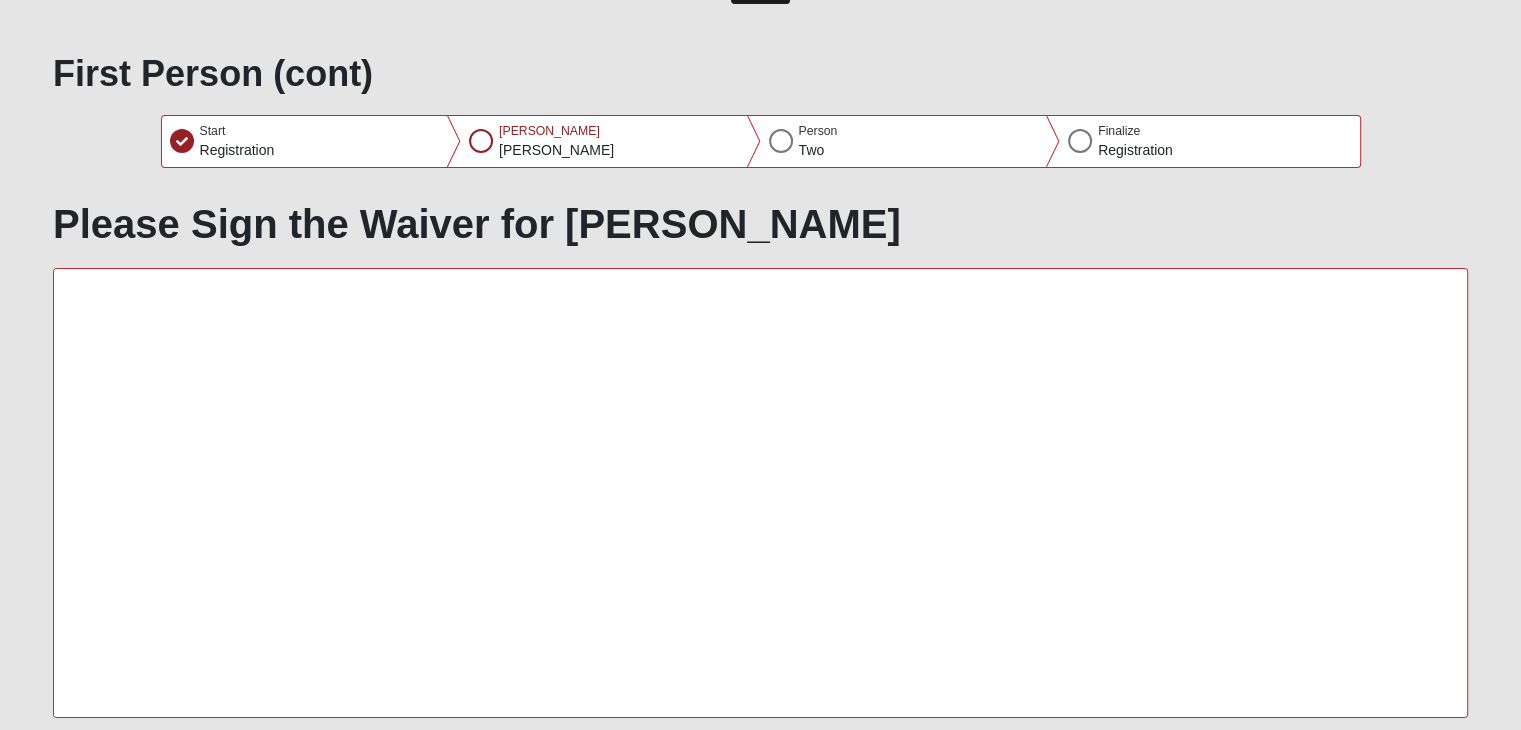 scroll, scrollTop: 7, scrollLeft: 0, axis: vertical 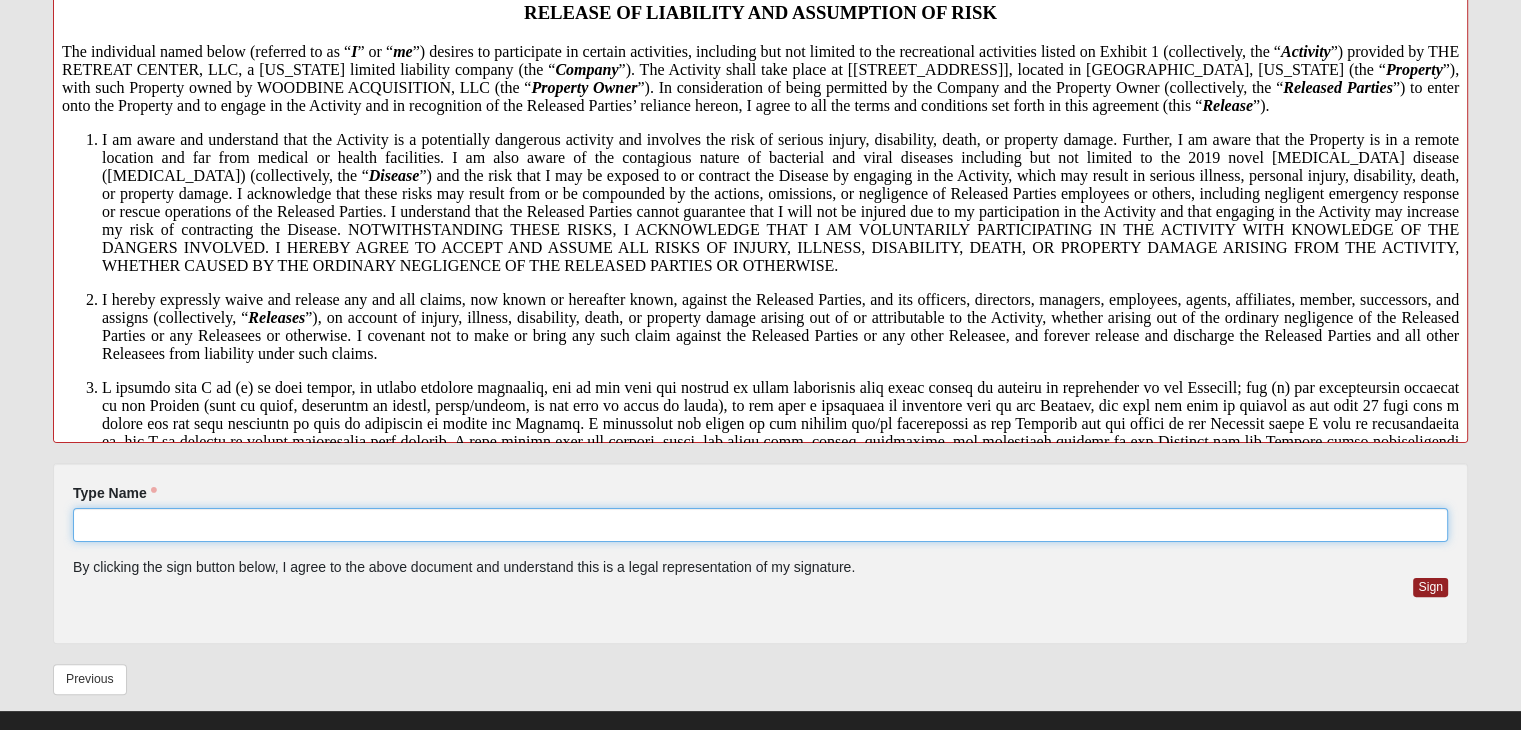 click on "Type Name" 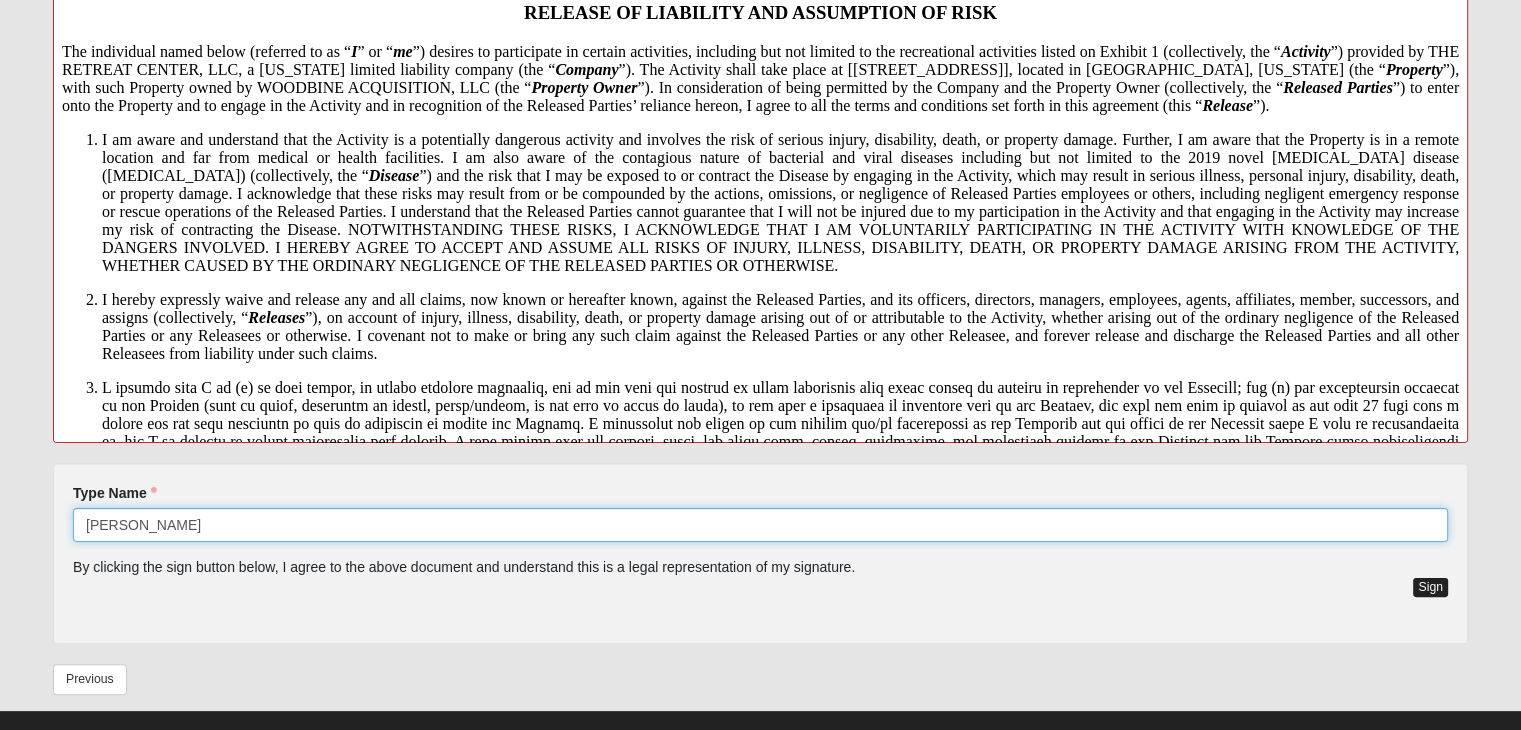 type on "Mike Sayre" 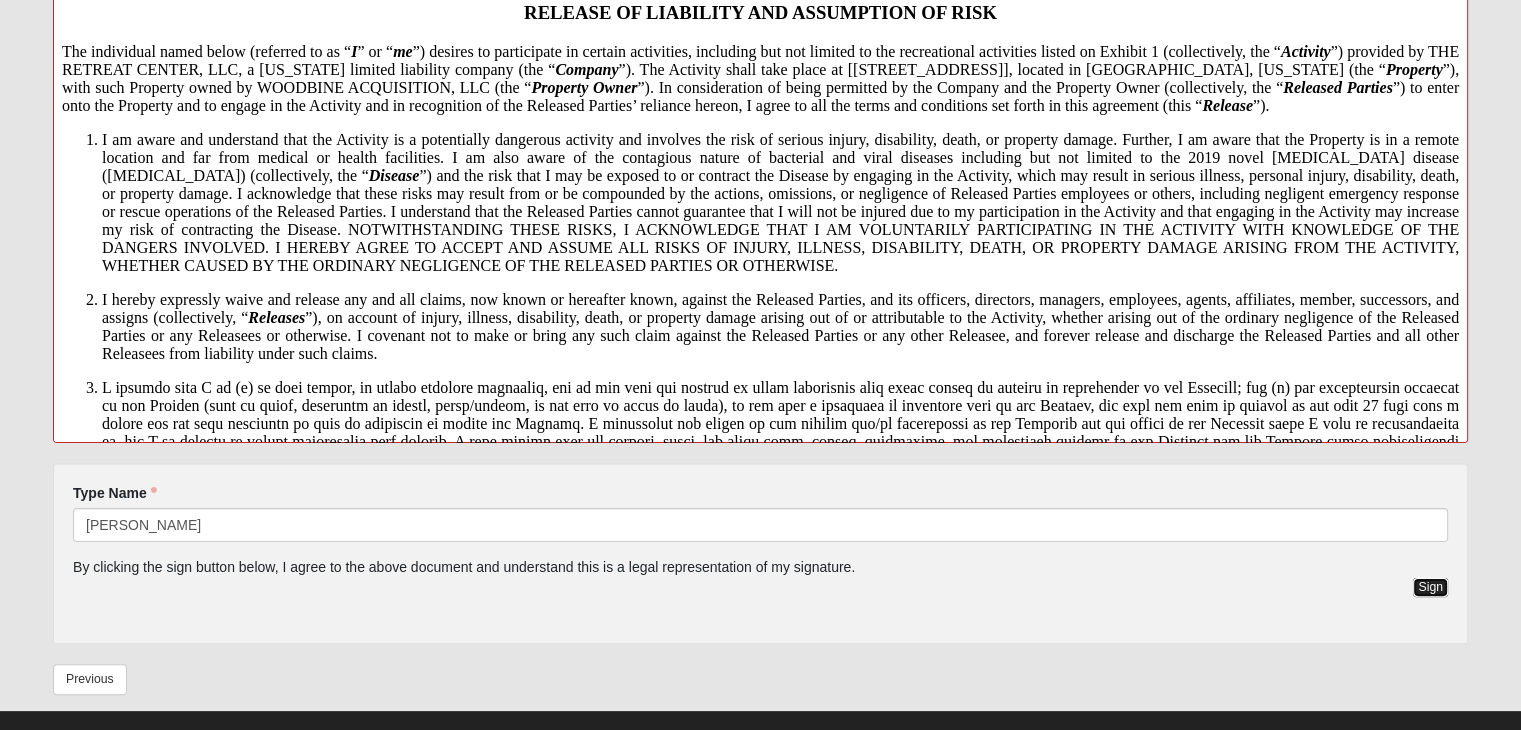 click on "Sign" at bounding box center [1430, 587] 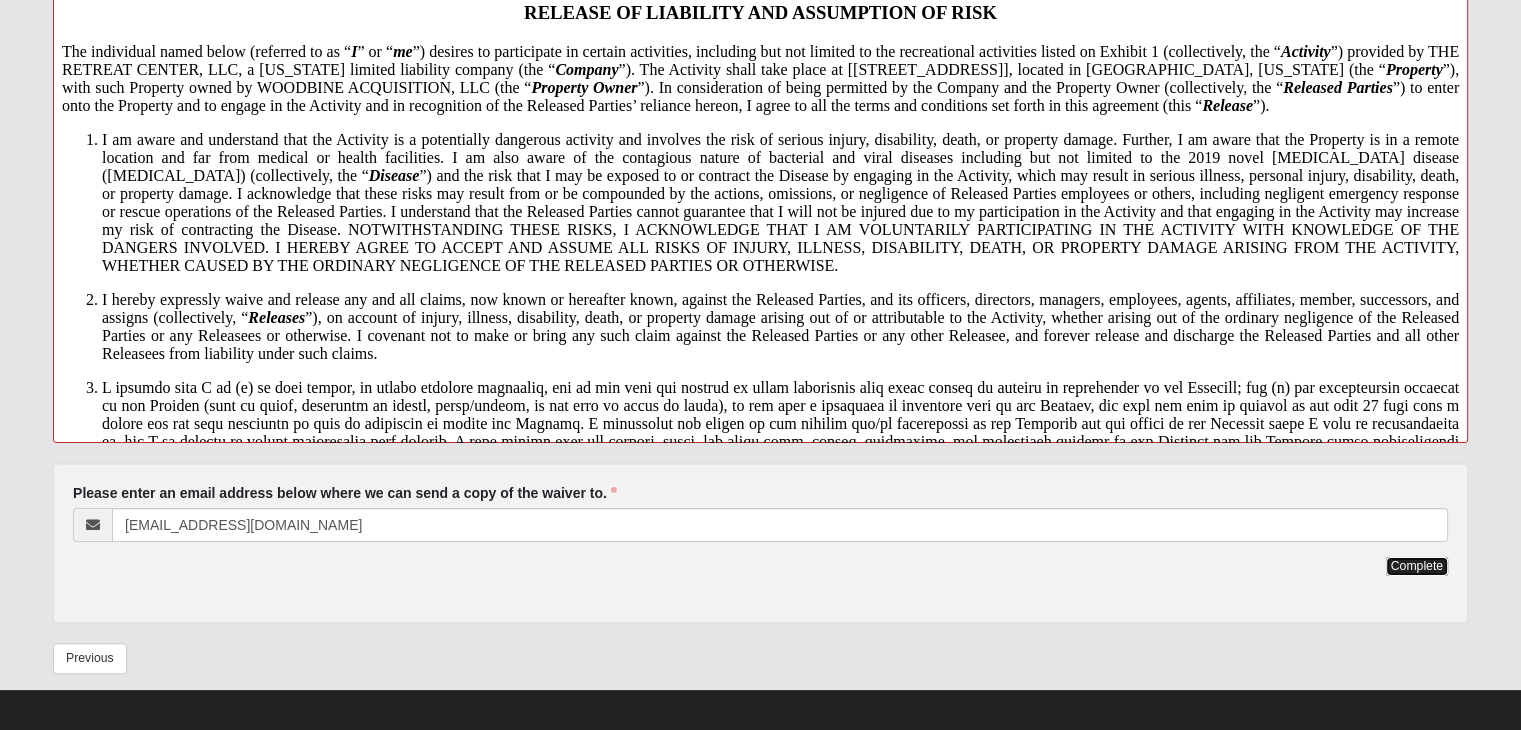 click on "Complete" at bounding box center [1417, 566] 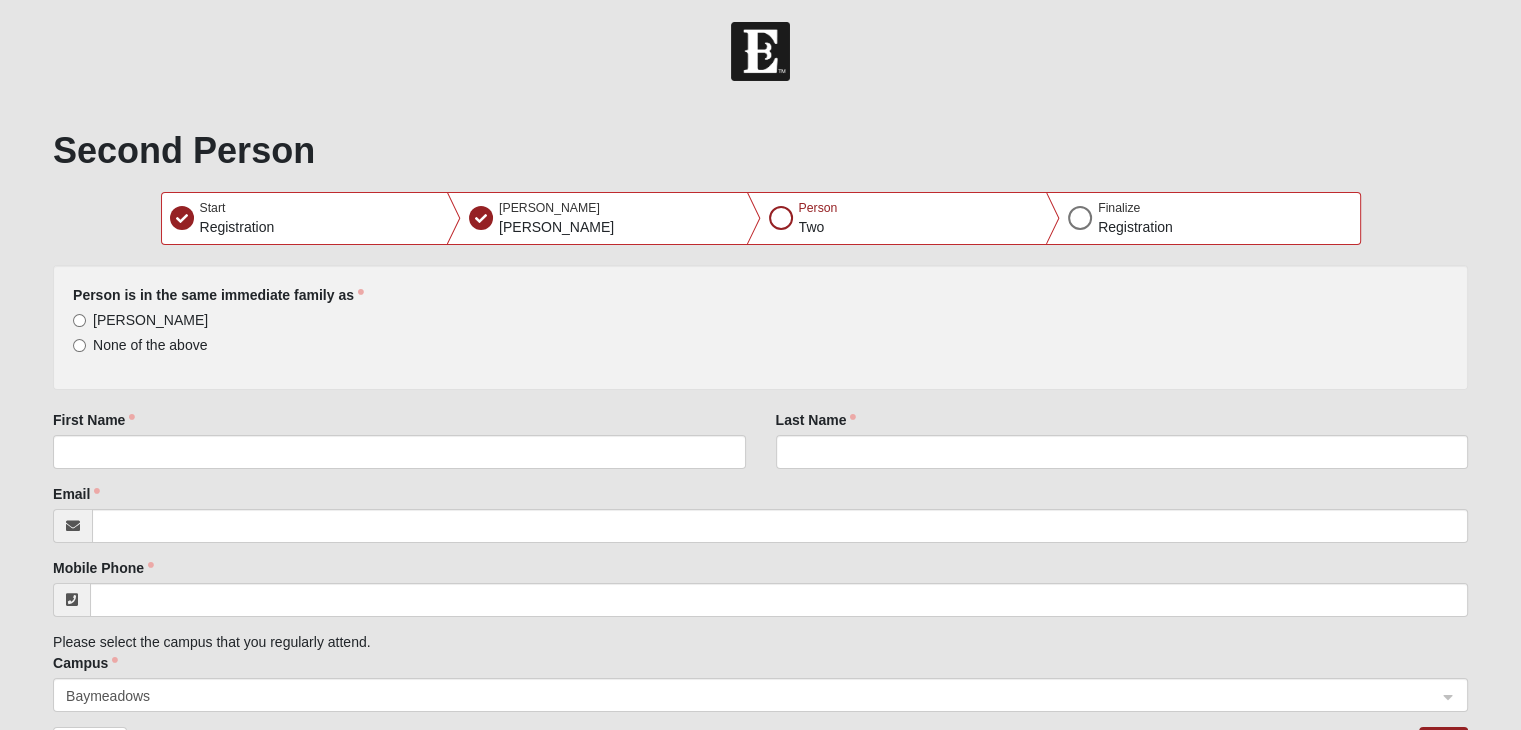 scroll, scrollTop: 0, scrollLeft: 0, axis: both 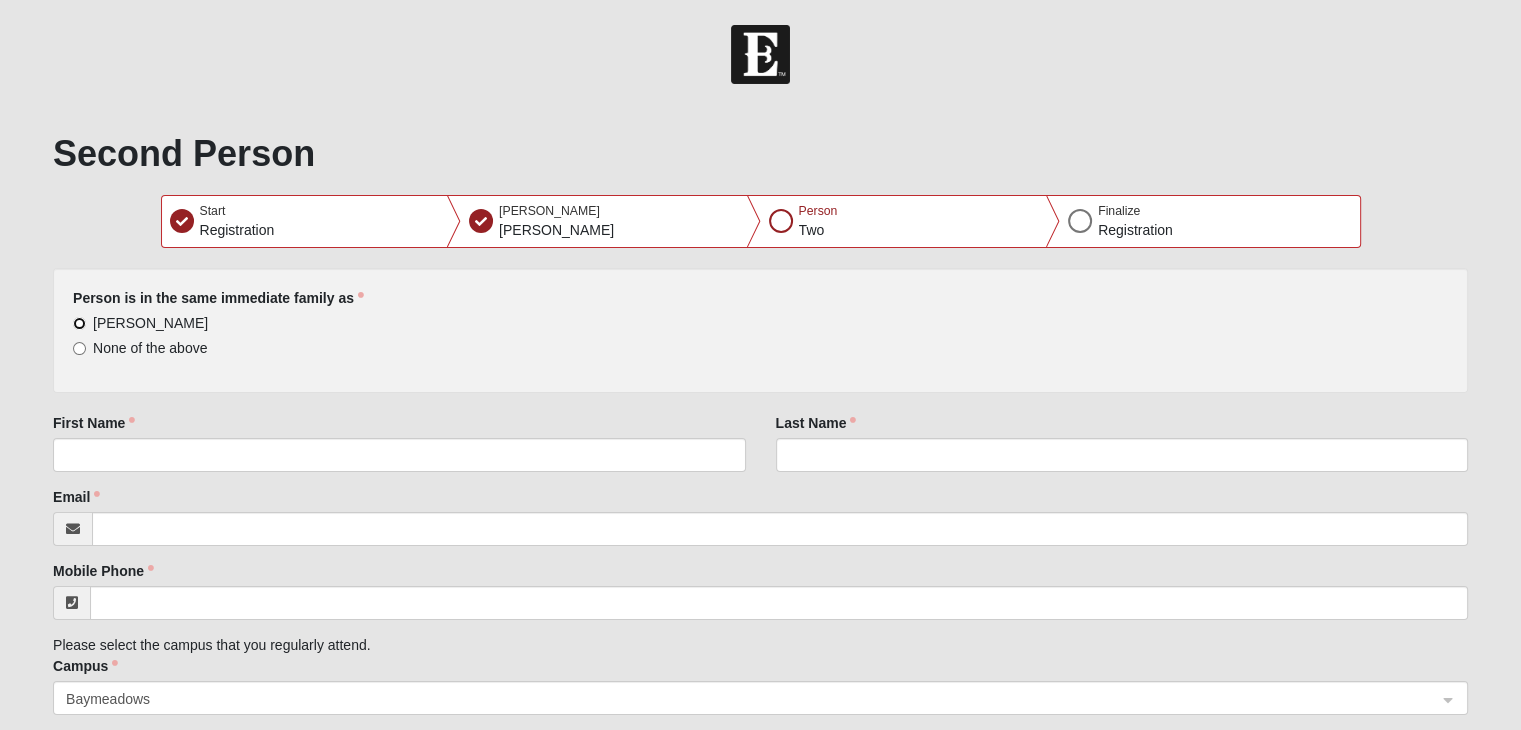 click on "Mike Sayre" at bounding box center (79, 323) 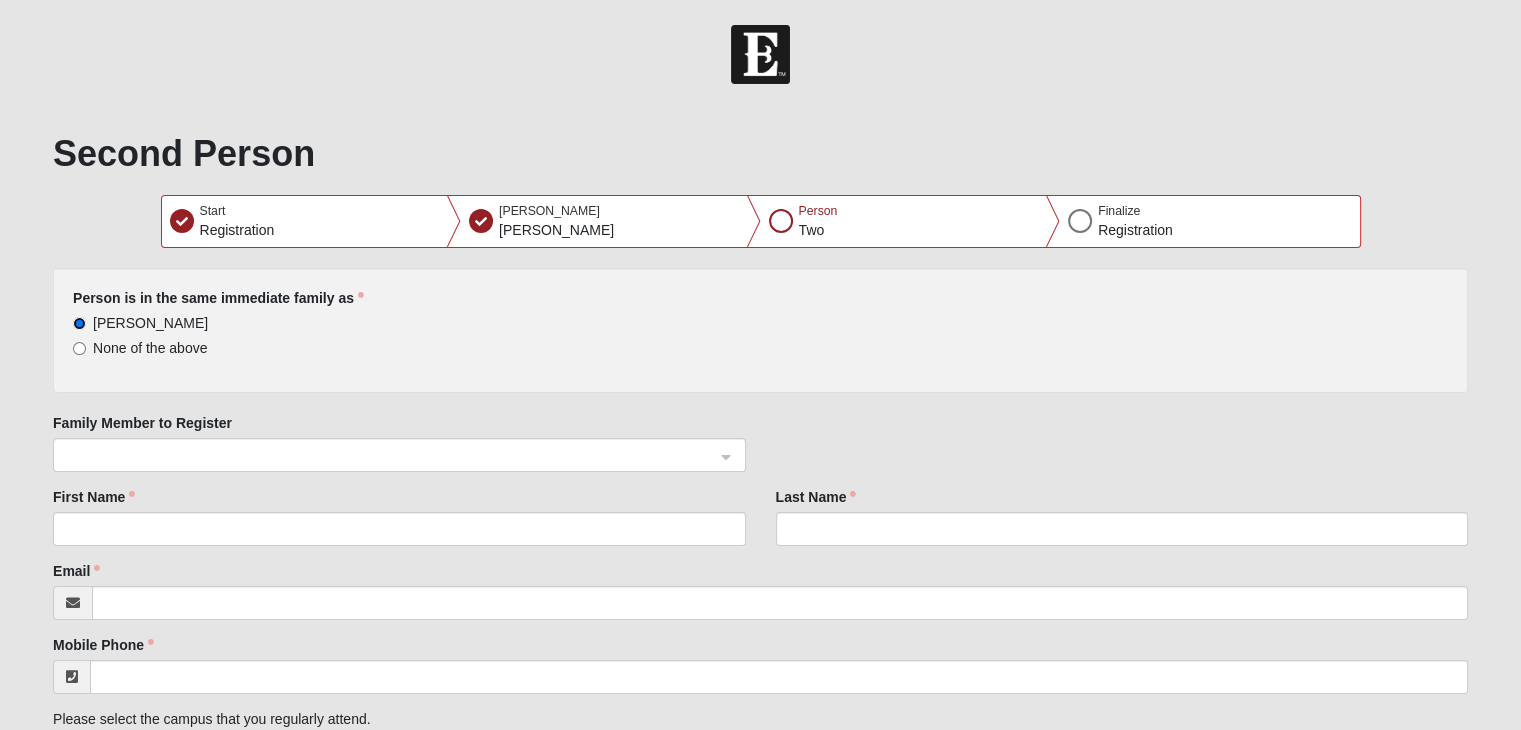 click 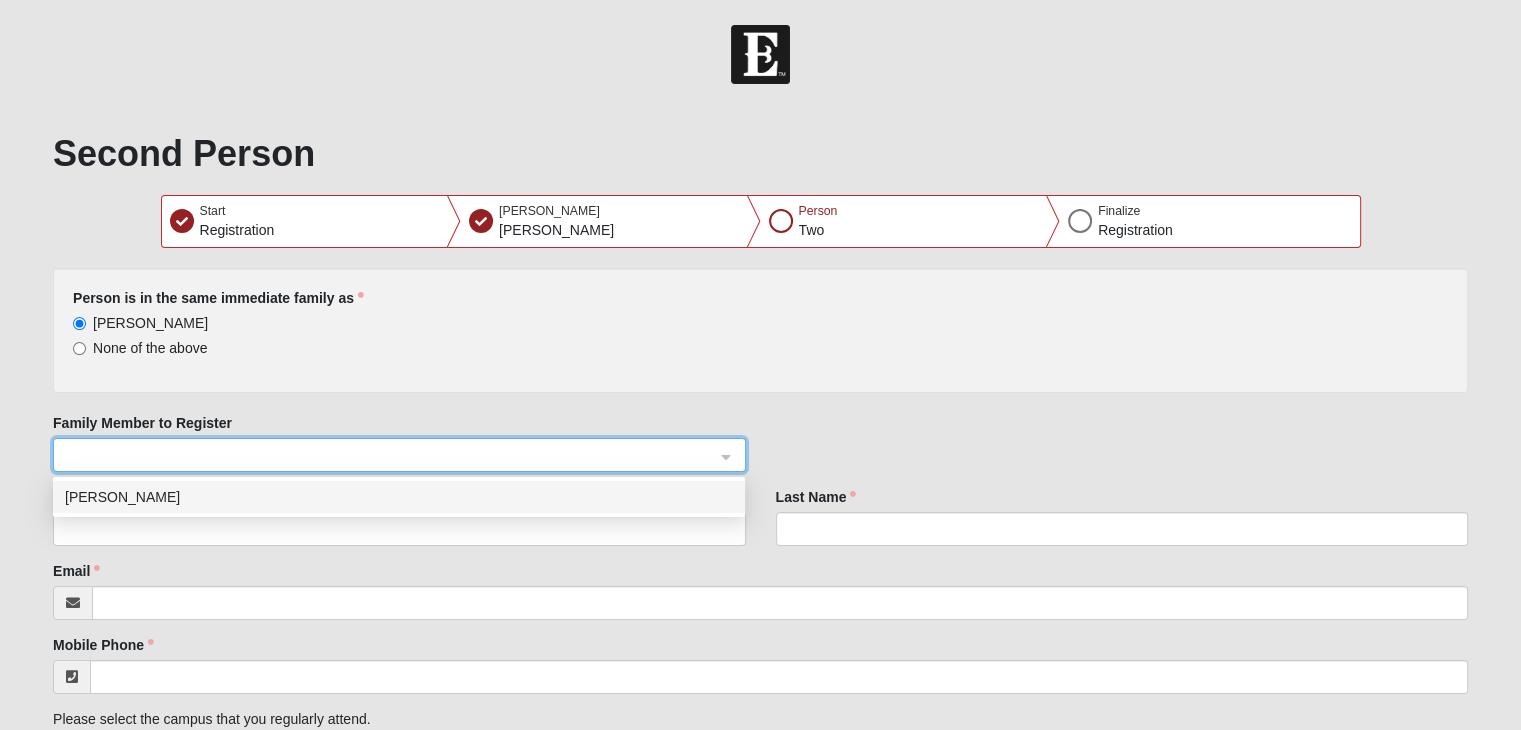 click on "Karen Sayre" at bounding box center [399, 497] 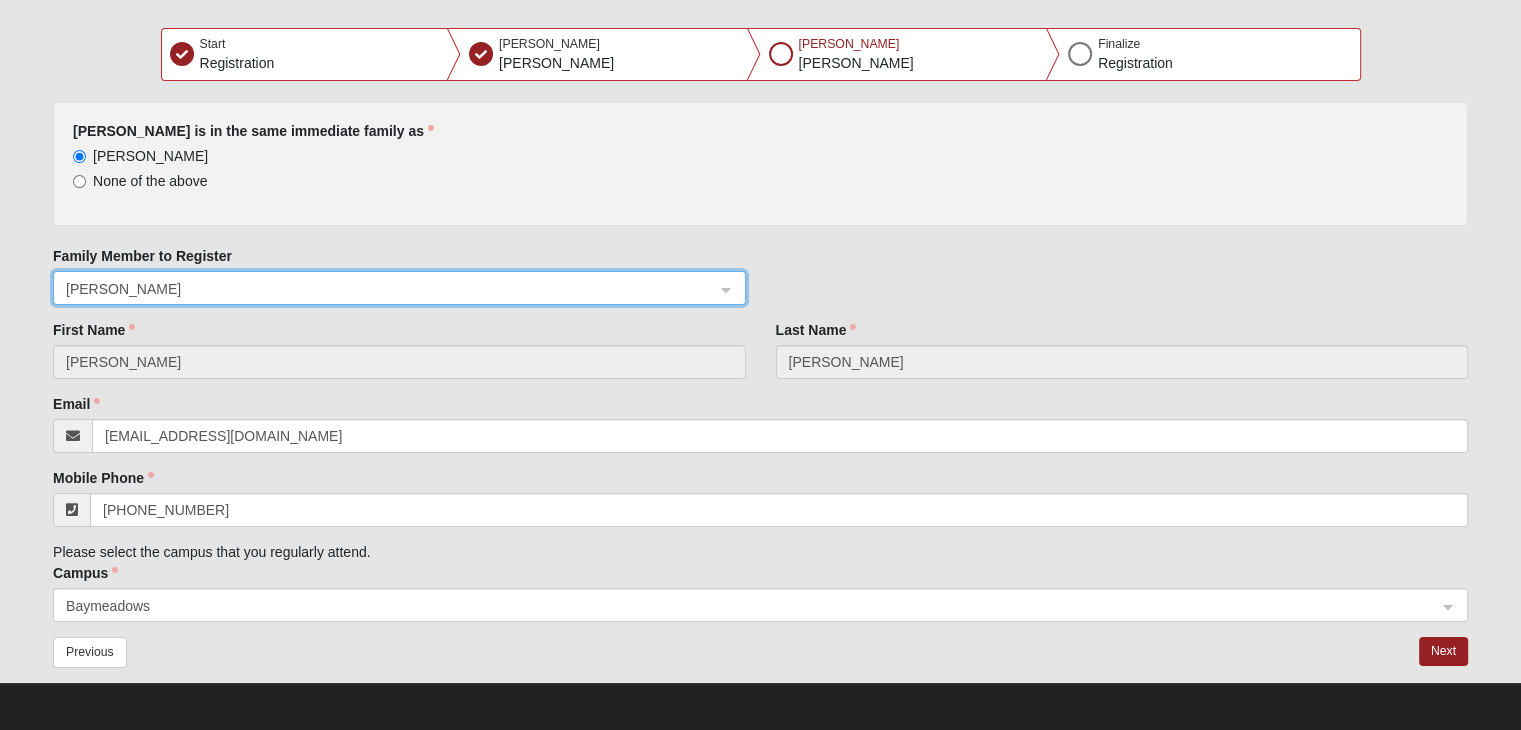 scroll, scrollTop: 170, scrollLeft: 0, axis: vertical 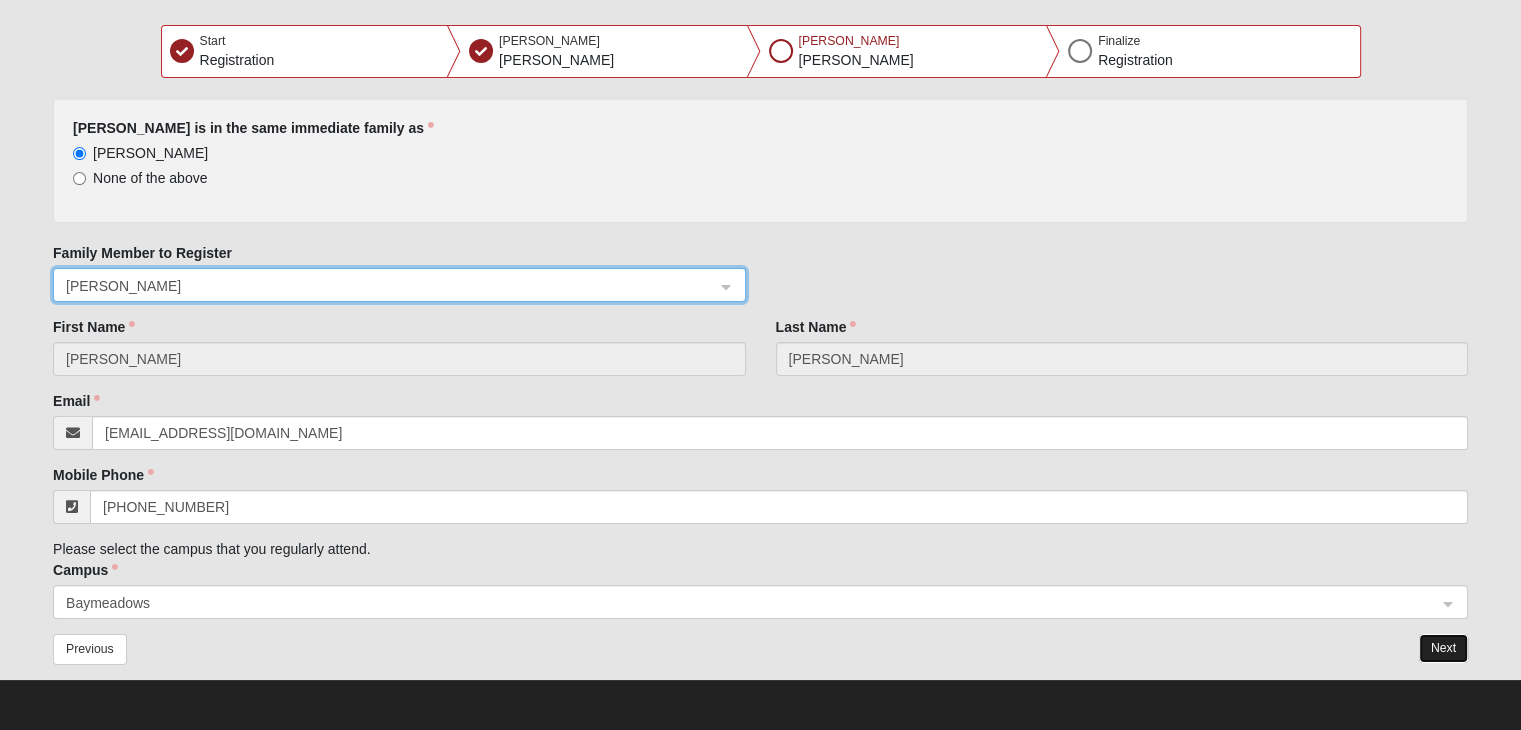 click on "Next" at bounding box center [1443, 648] 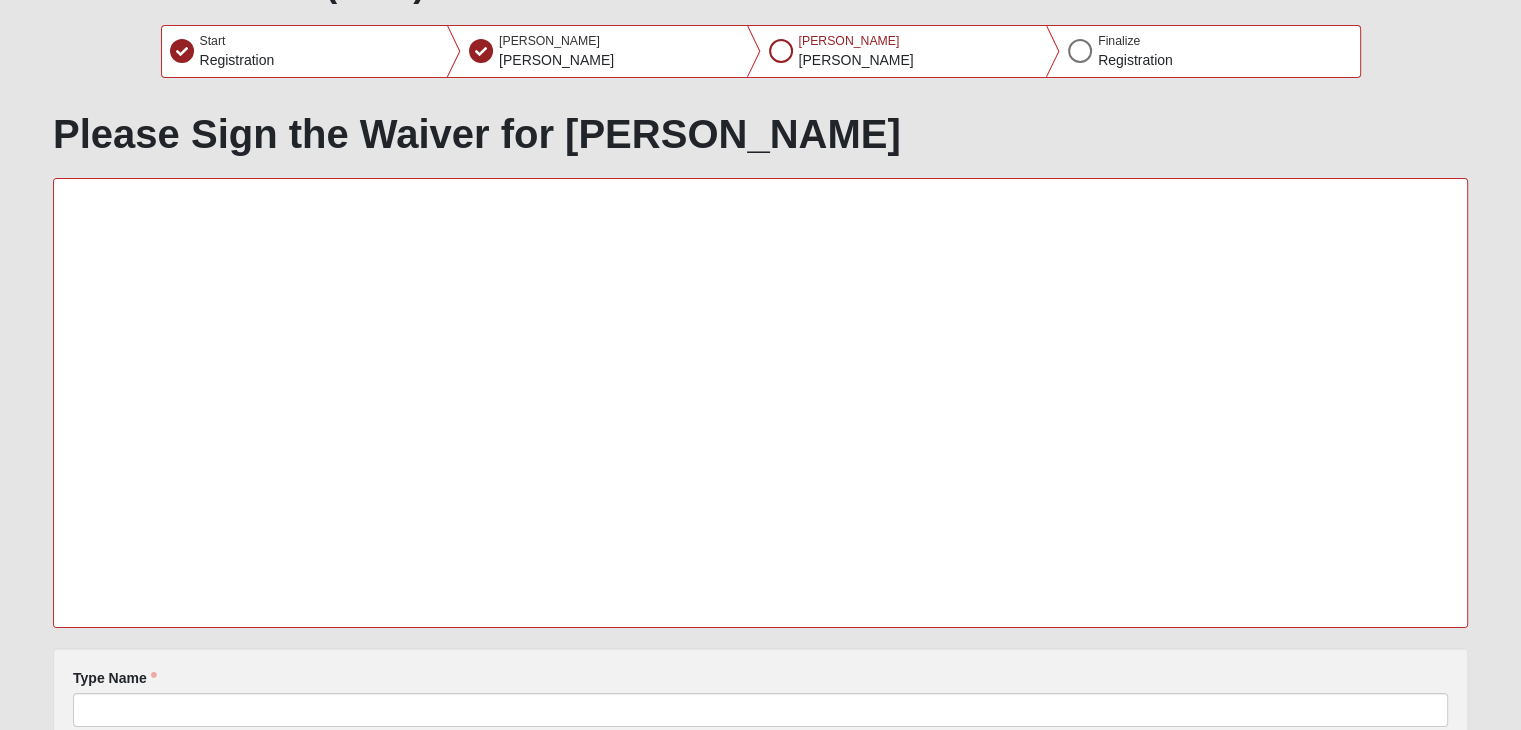 scroll, scrollTop: 4, scrollLeft: 0, axis: vertical 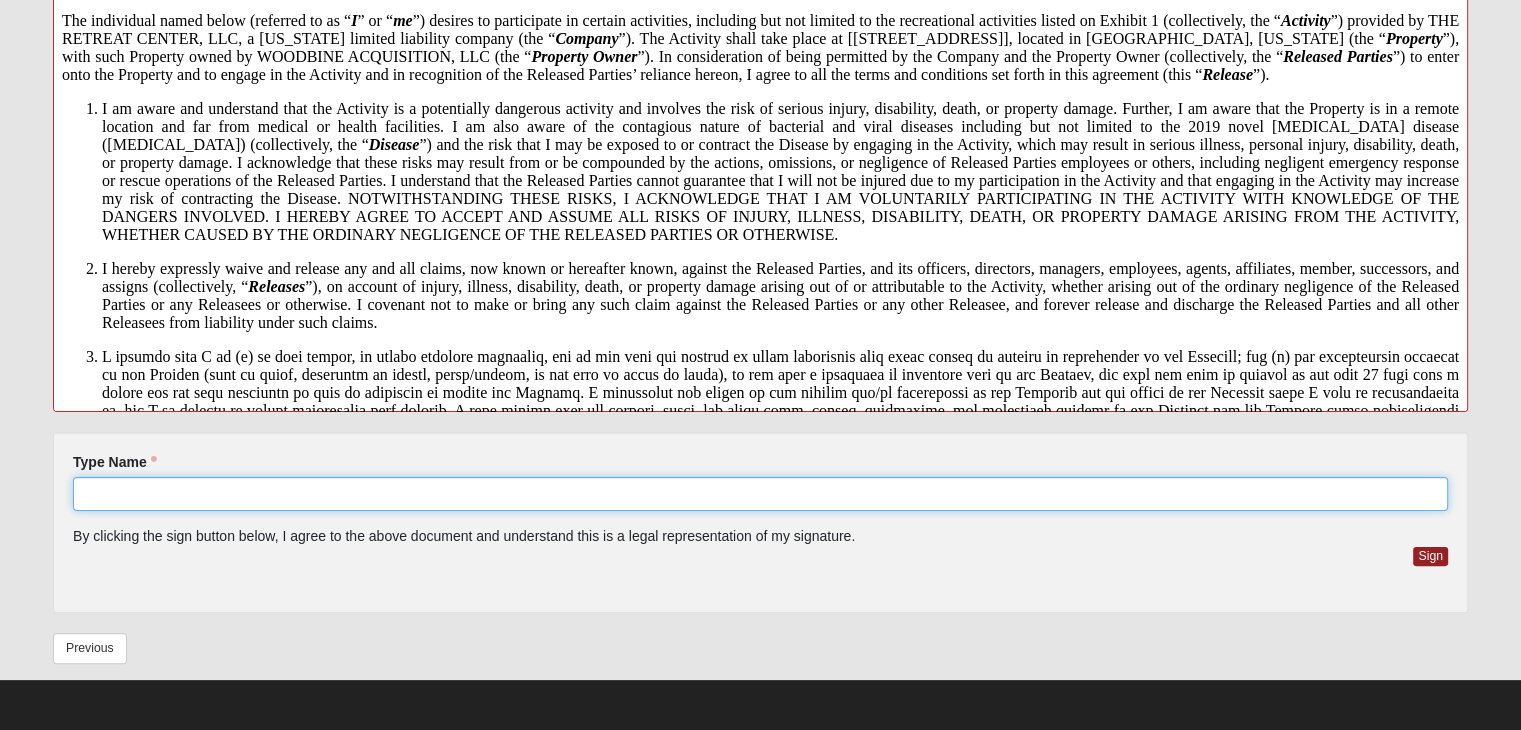 click on "Type Name" 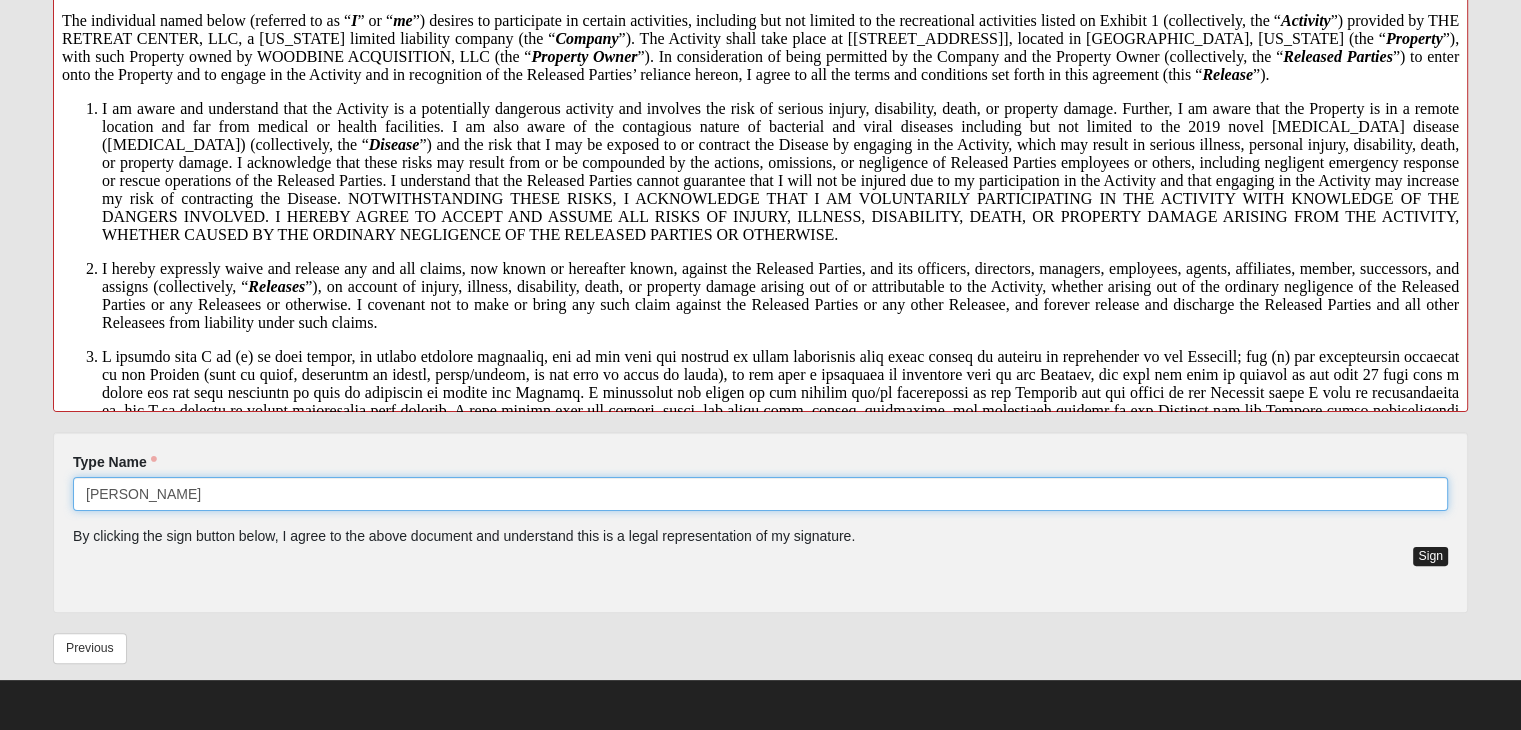 type on "Karen Sayre" 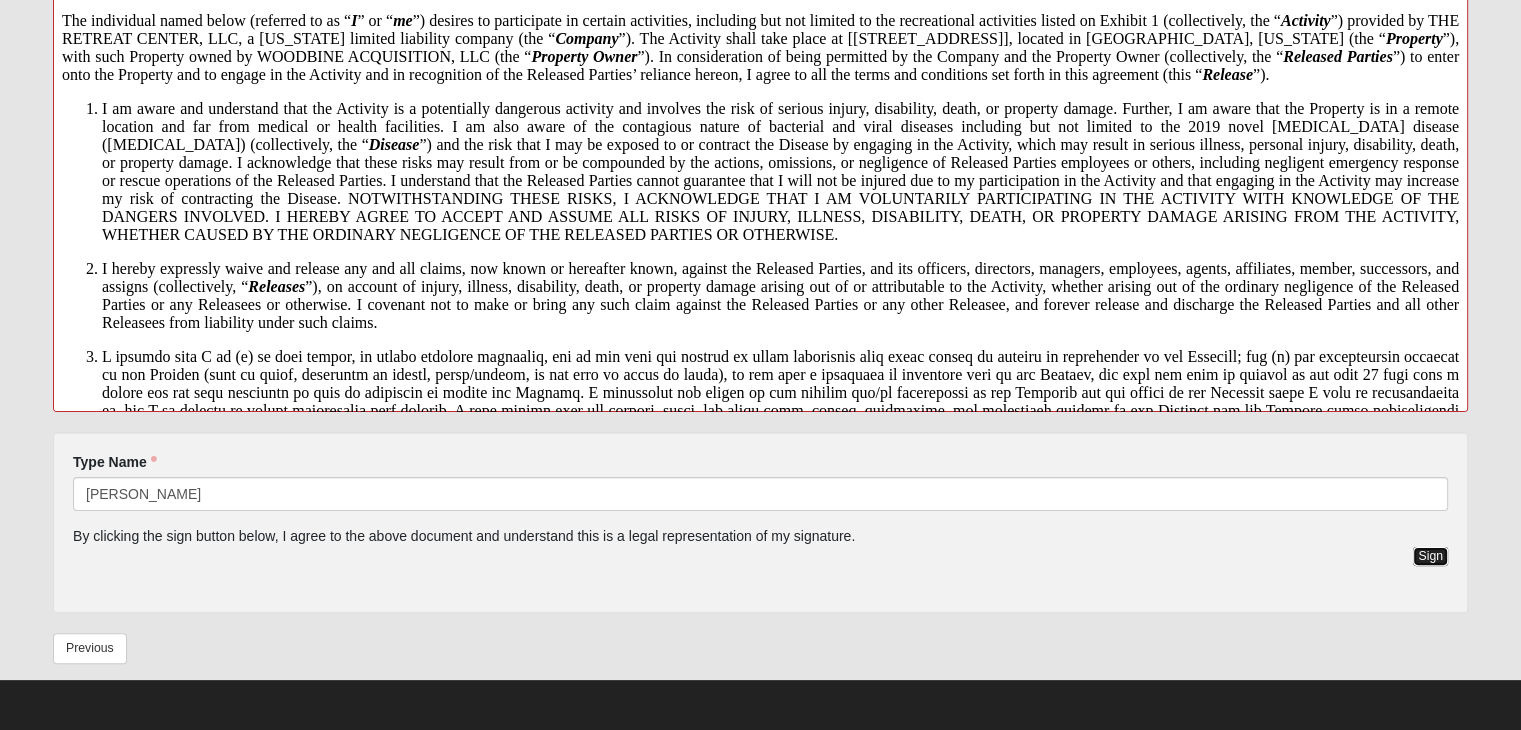 click on "Sign" at bounding box center [1430, 556] 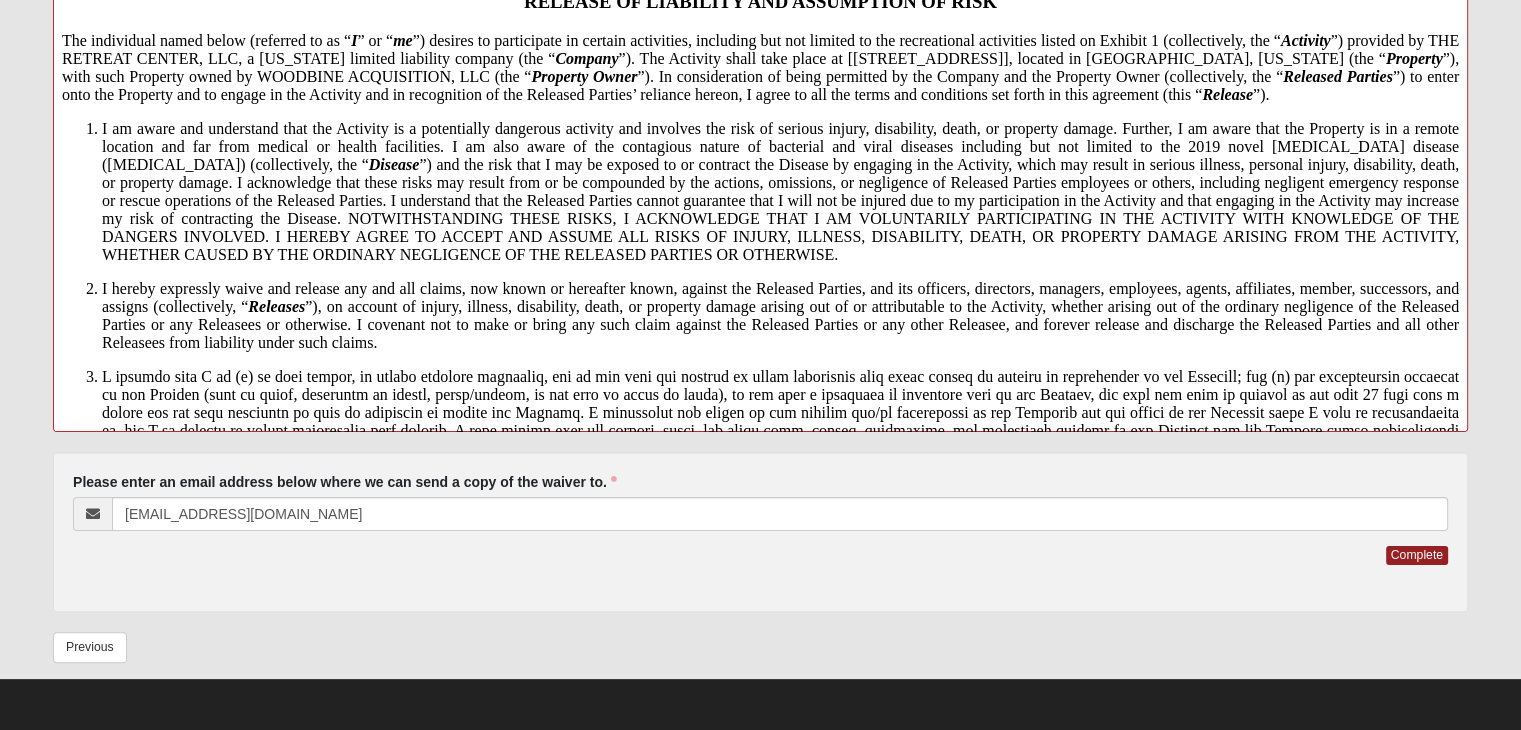 scroll, scrollTop: 365, scrollLeft: 0, axis: vertical 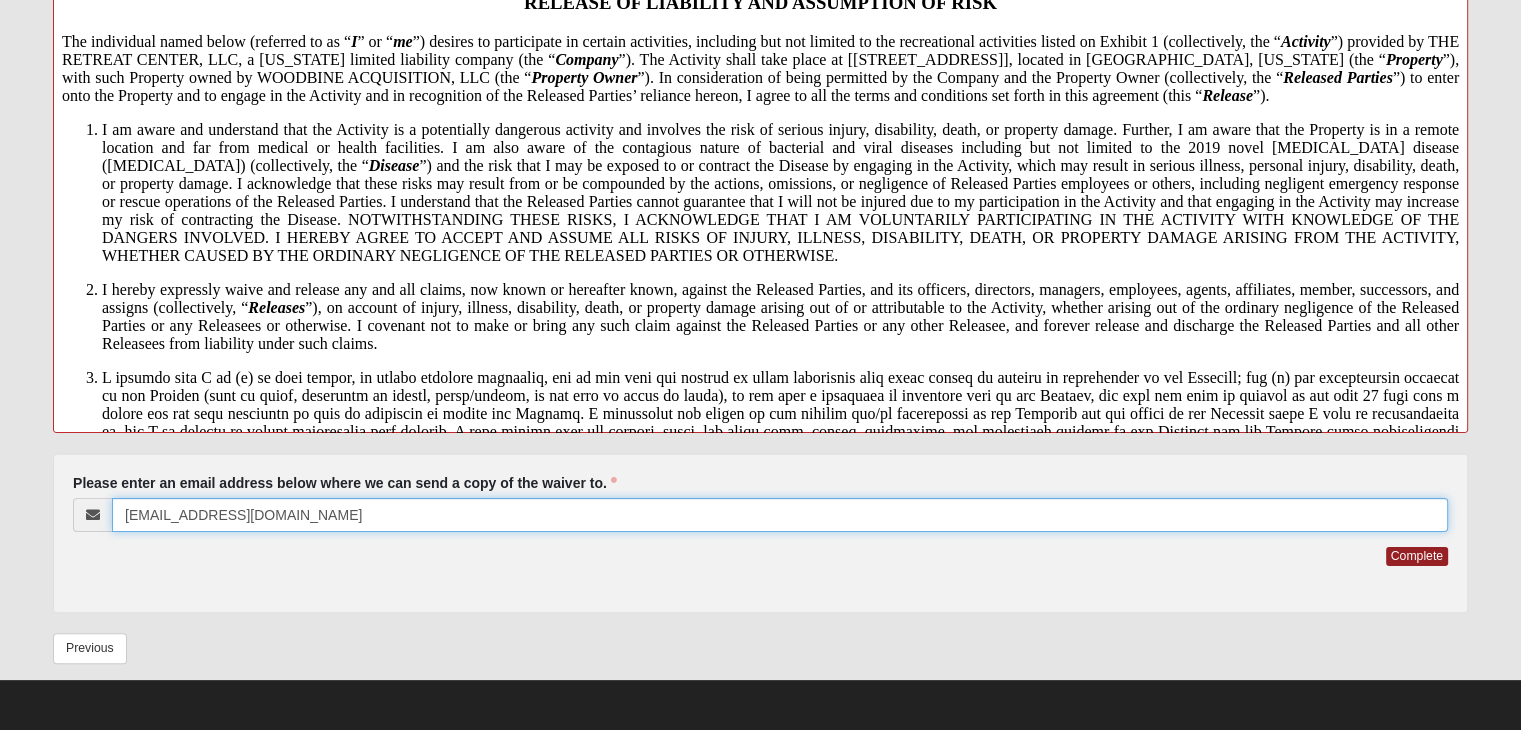 click on "msayre1122@gmail.com" at bounding box center (780, 515) 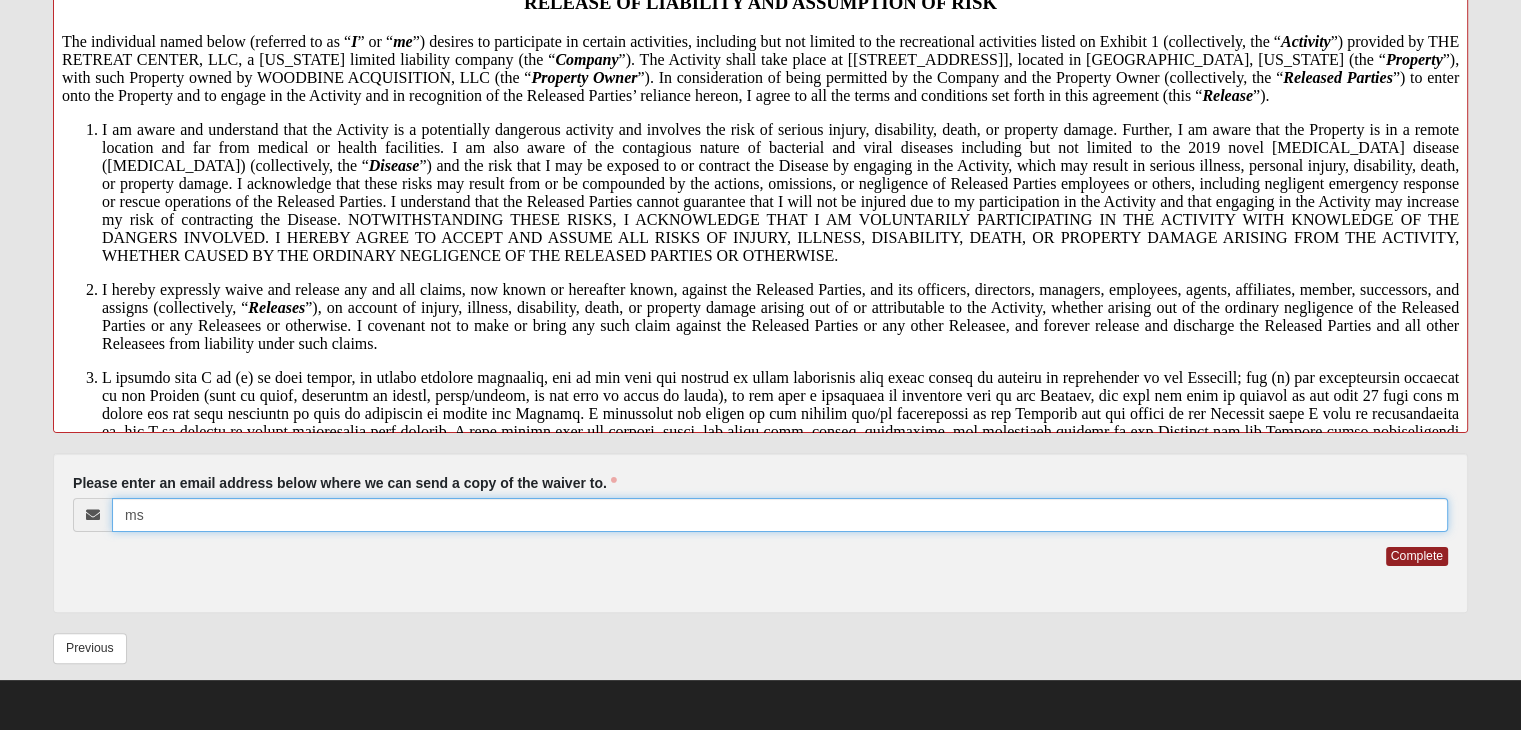type on "m" 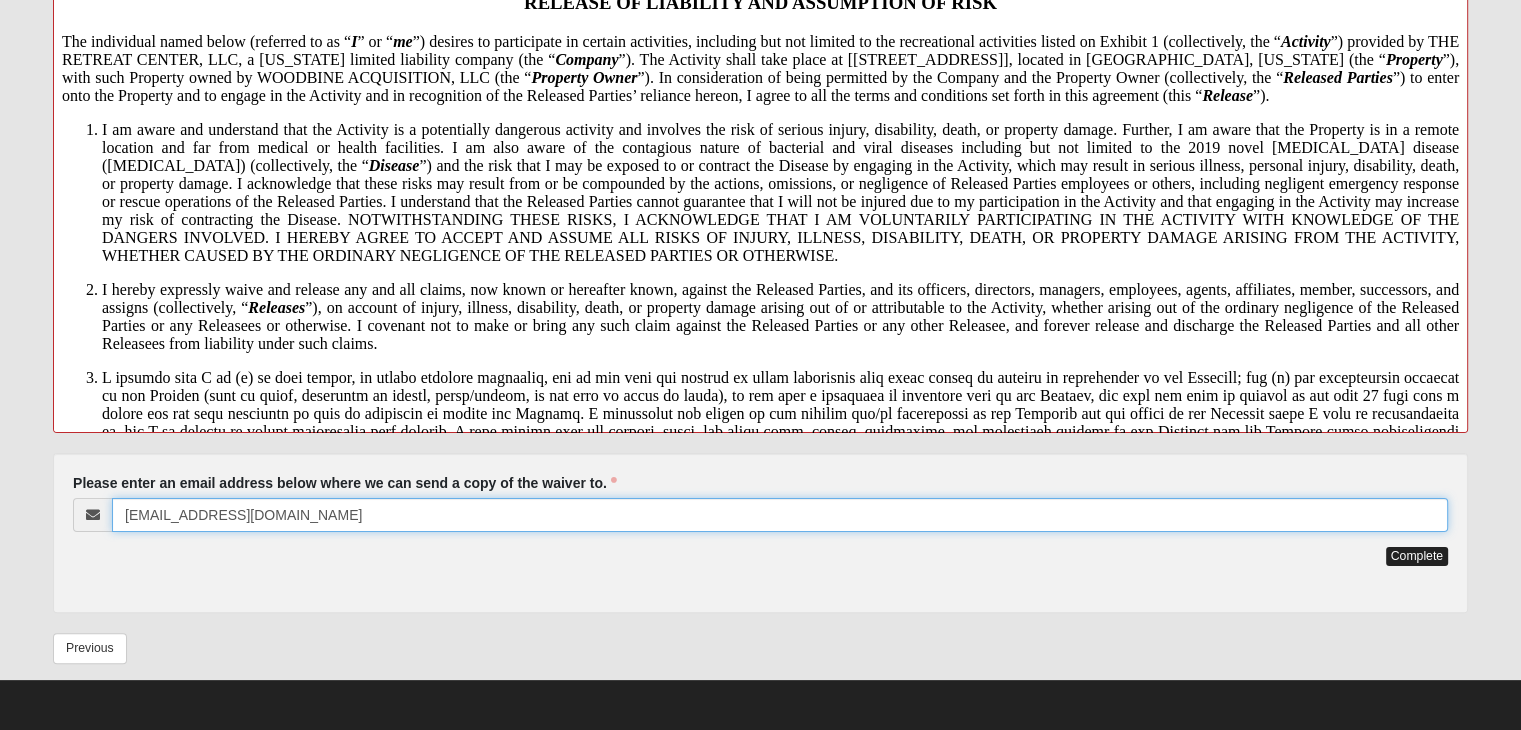 type on "jagnole28@gmail.com" 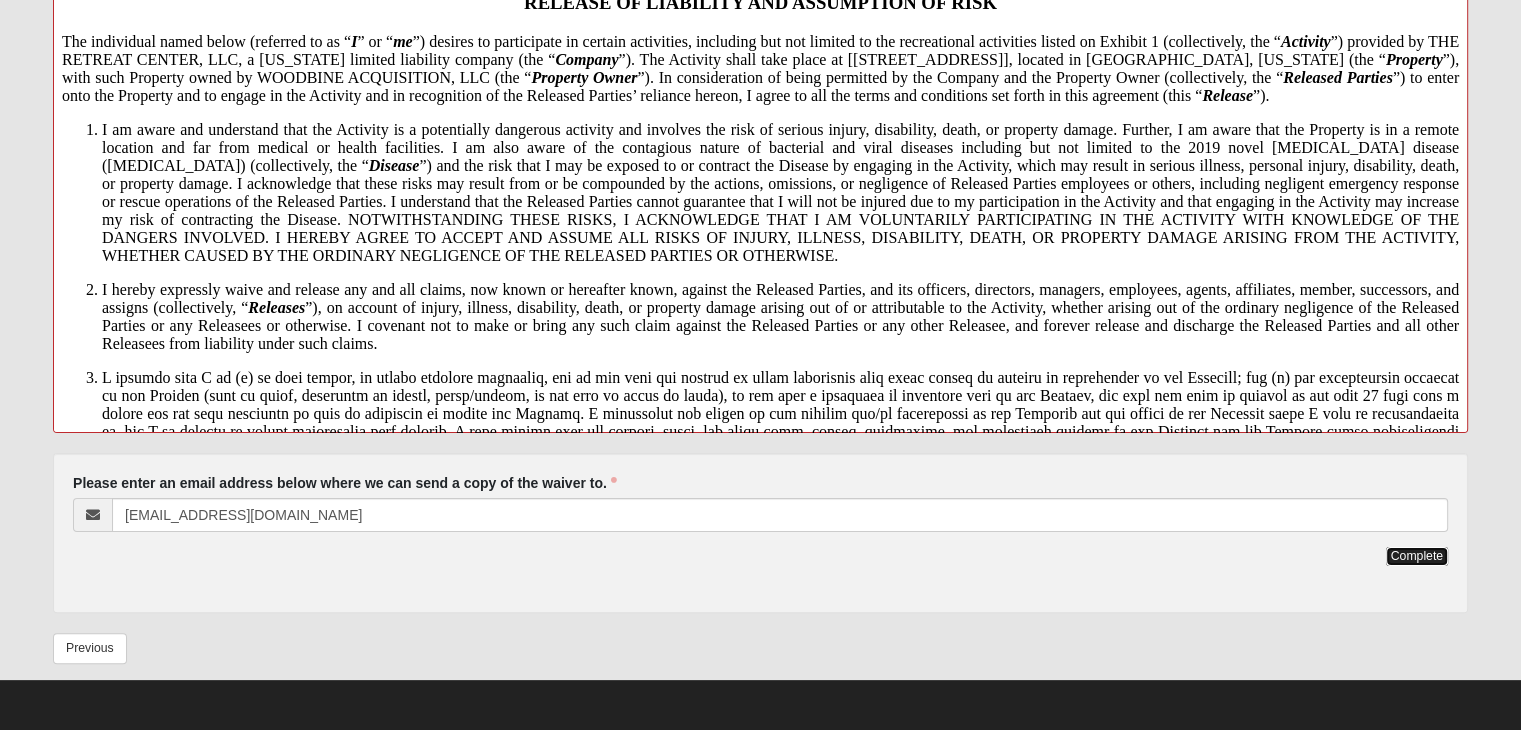 click on "Complete" at bounding box center [1417, 556] 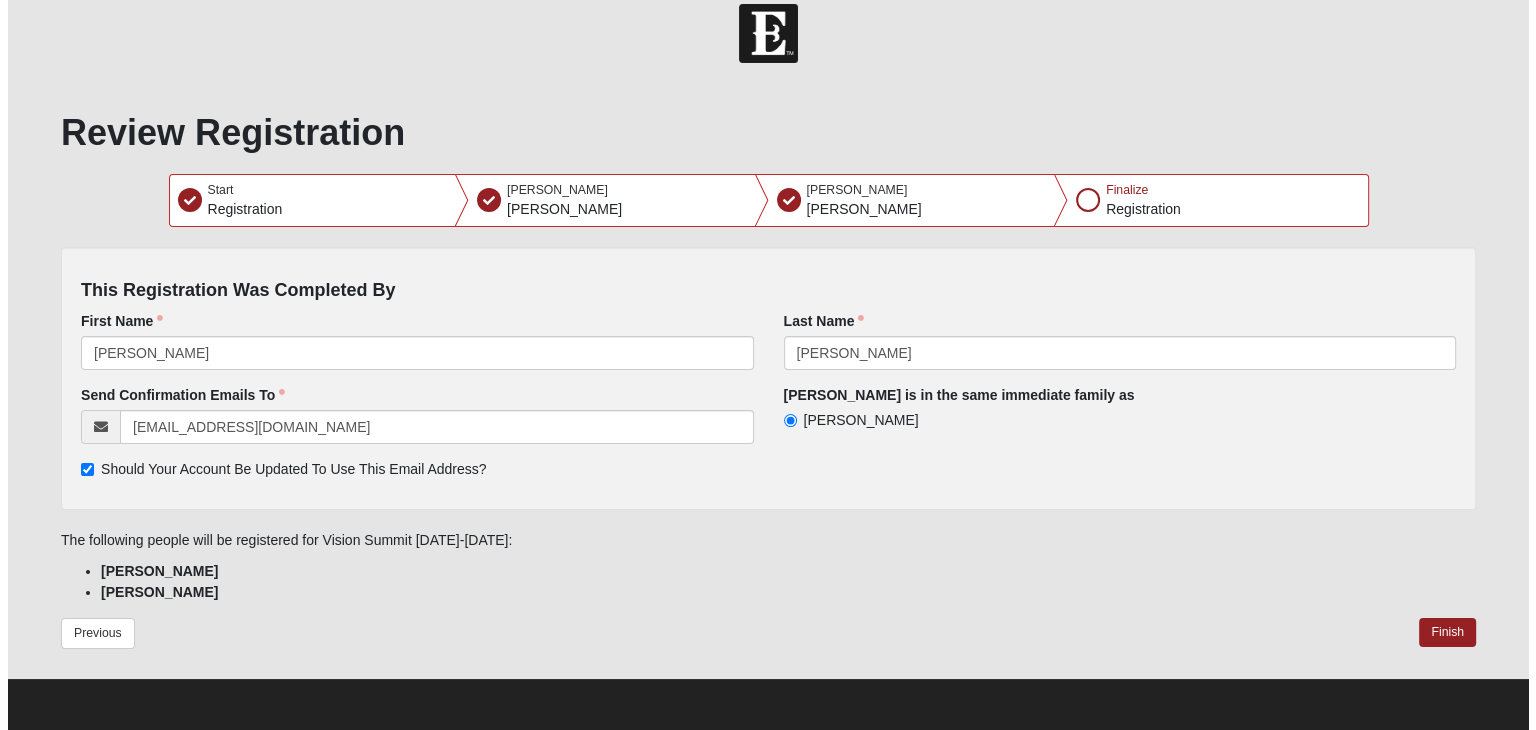 scroll, scrollTop: 0, scrollLeft: 0, axis: both 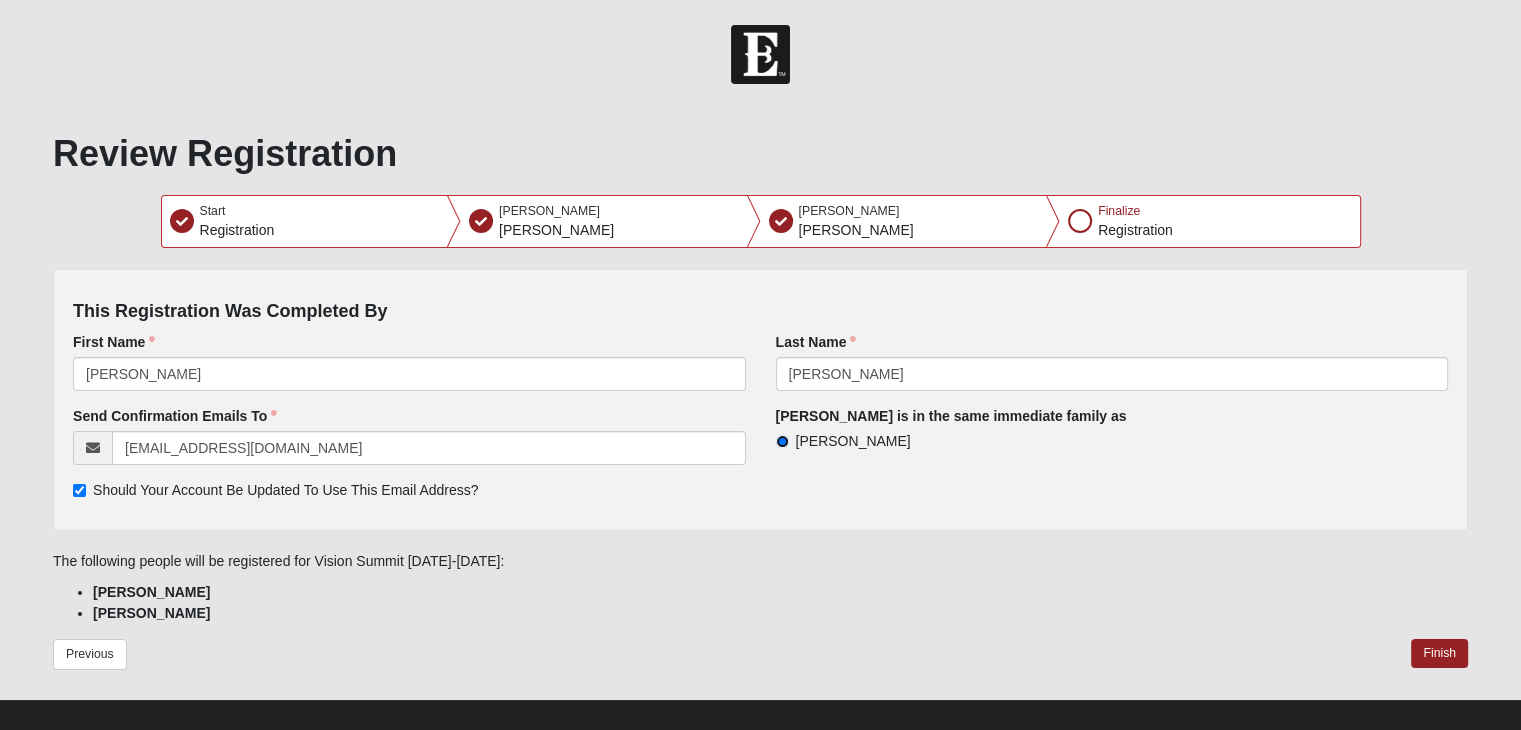 click on "Mike Sayre" at bounding box center [782, 441] 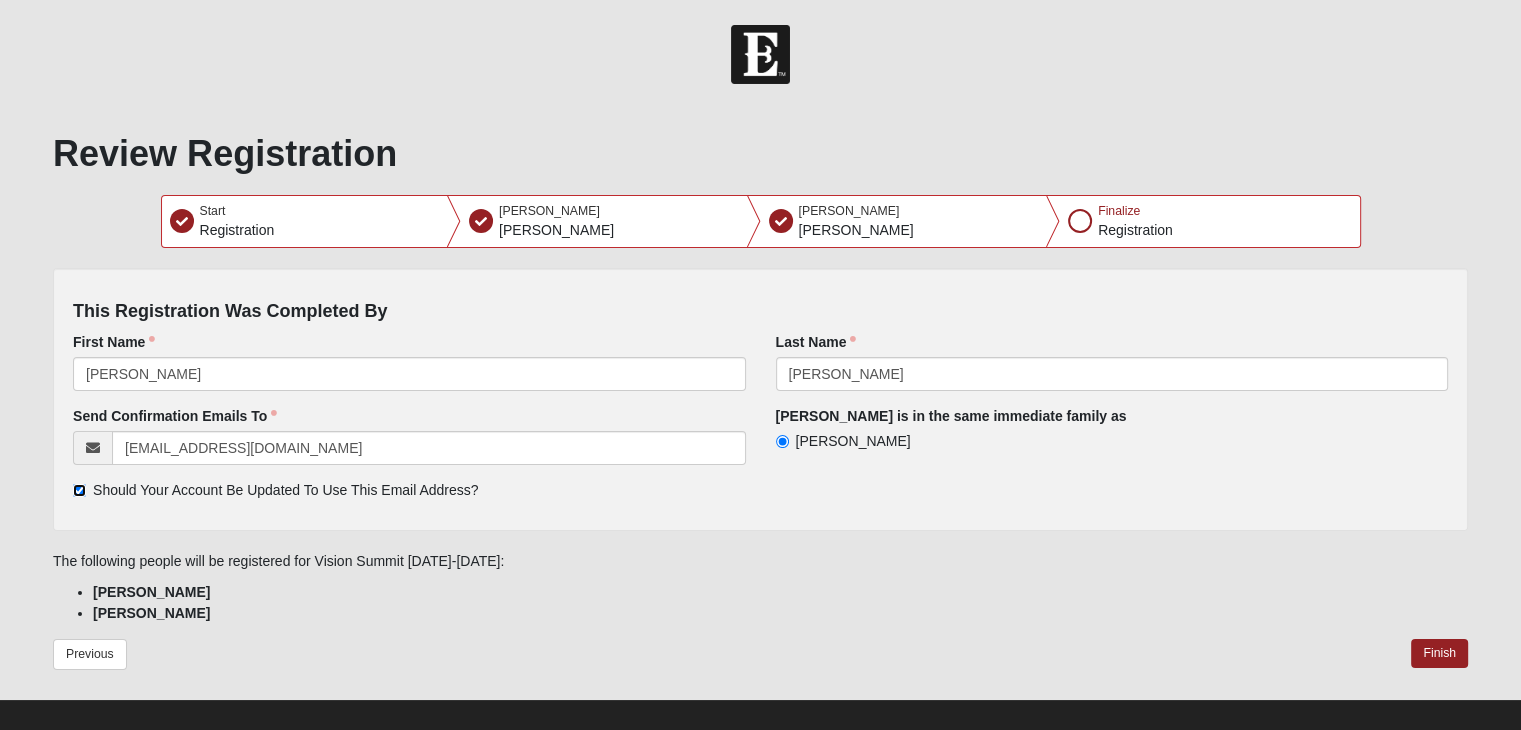 click on "Should Your Account Be Updated To Use This Email Address?" at bounding box center (79, 490) 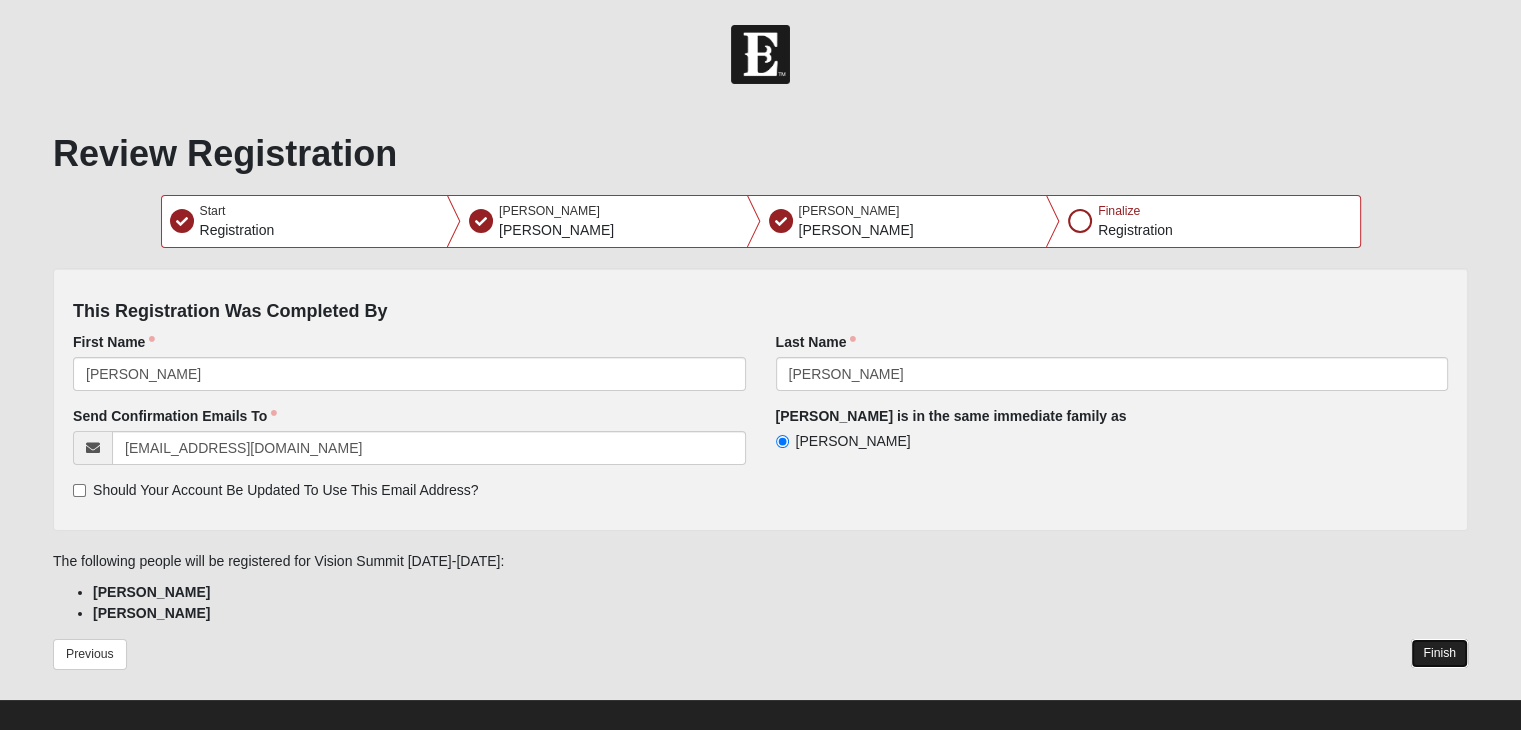 click on "Finish" at bounding box center [1439, 653] 